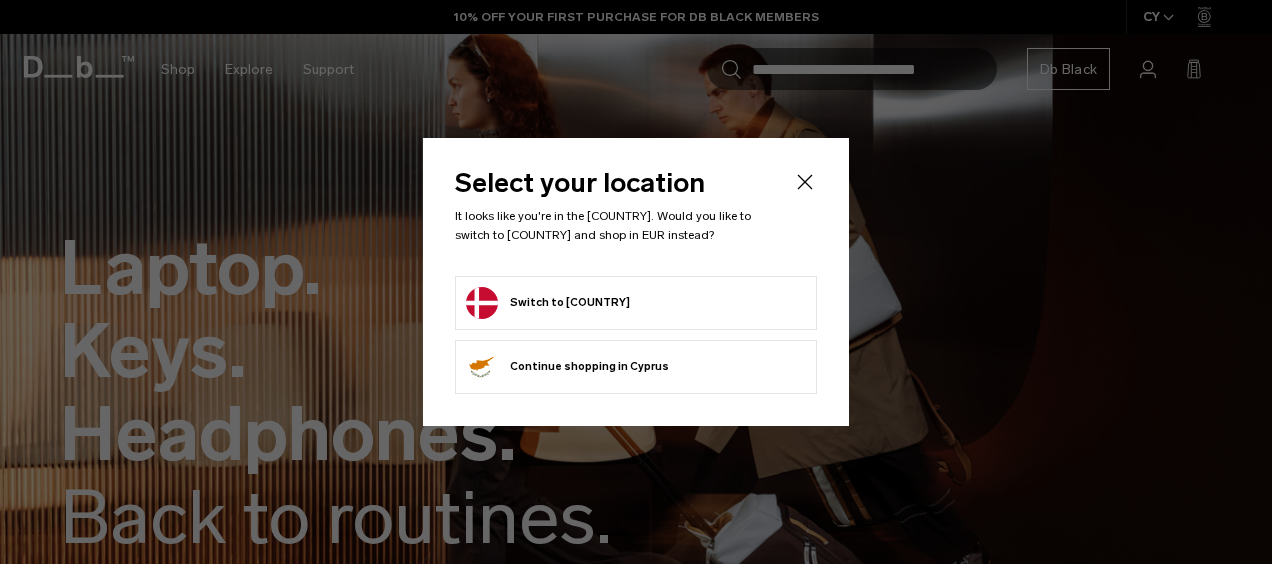 click on "Switch to Denmark" at bounding box center (548, 303) 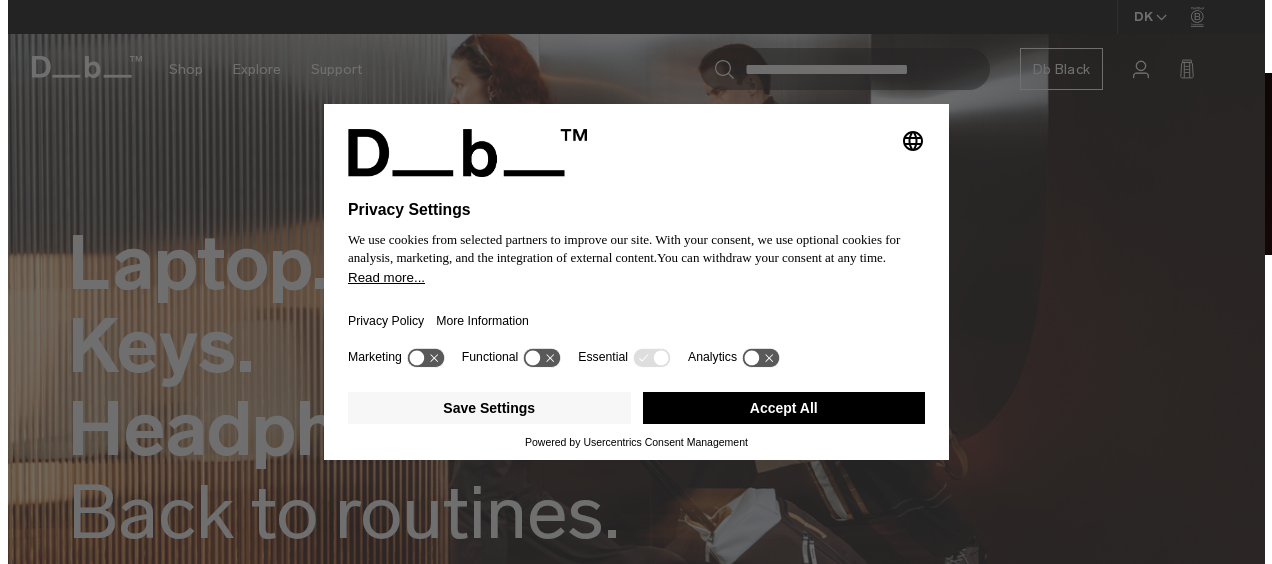 scroll, scrollTop: 0, scrollLeft: 0, axis: both 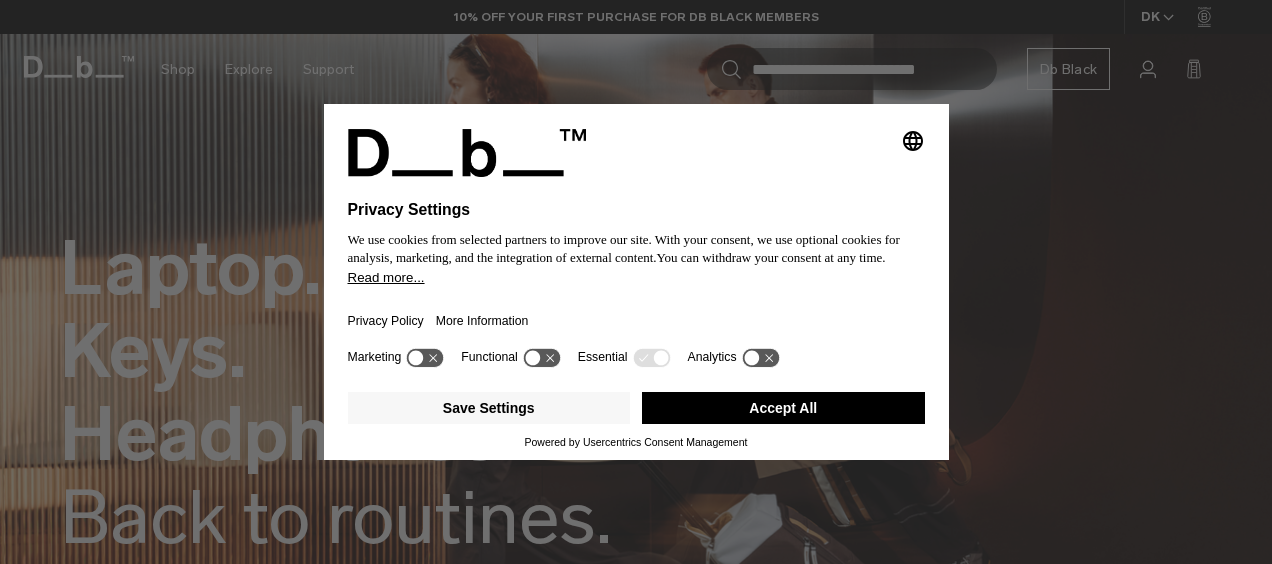 click on "Accept All" at bounding box center [783, 408] 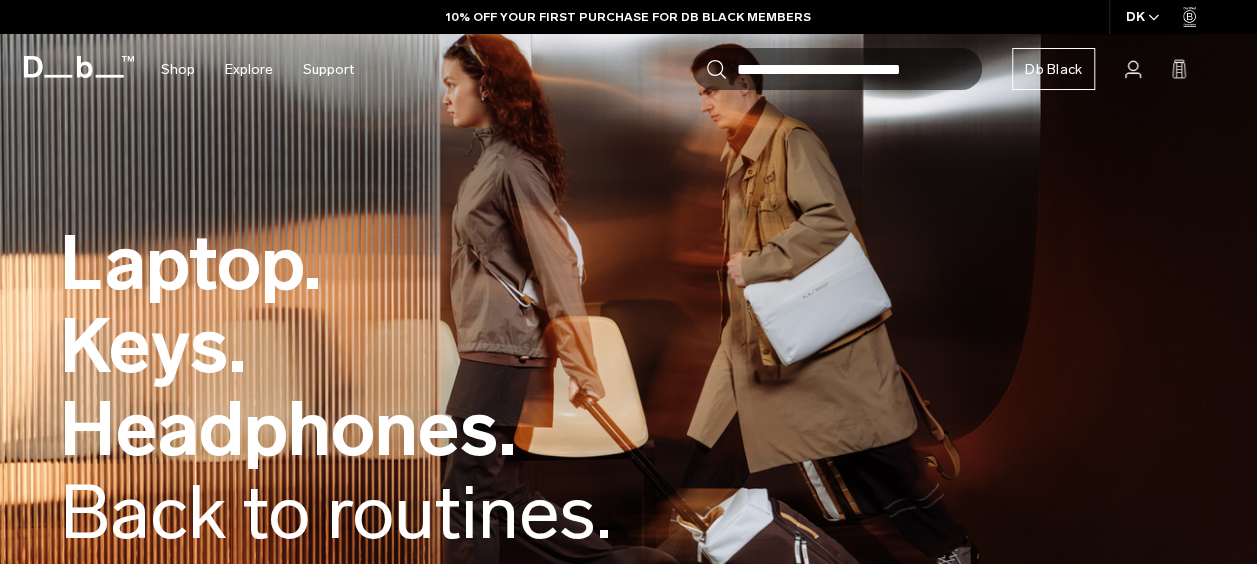 scroll, scrollTop: 0, scrollLeft: 0, axis: both 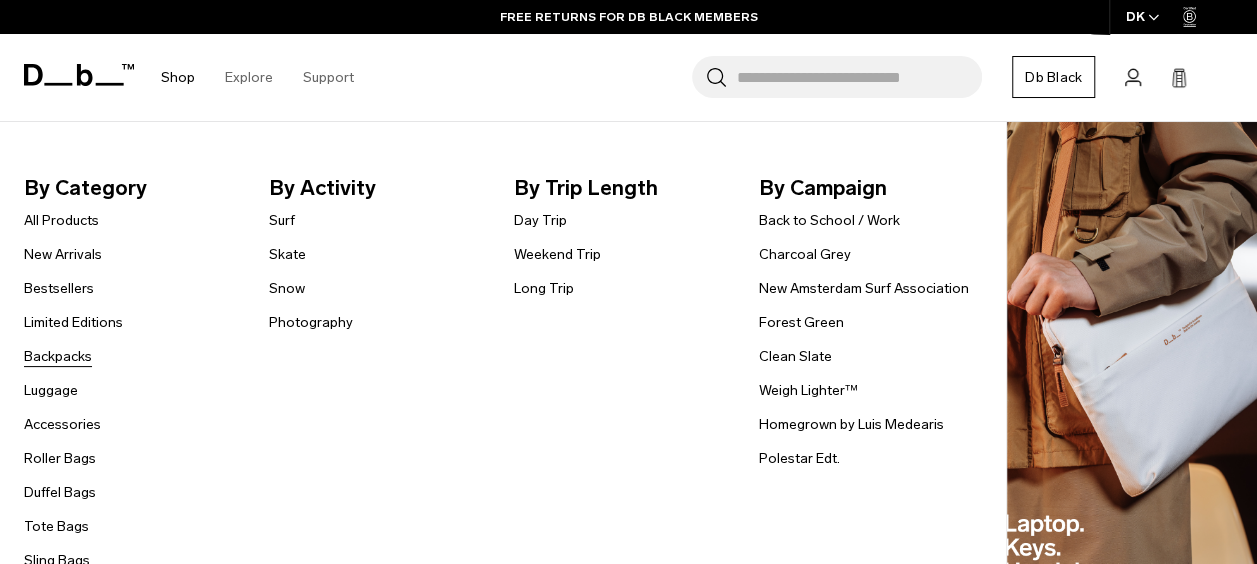 click on "Backpacks" at bounding box center (58, 356) 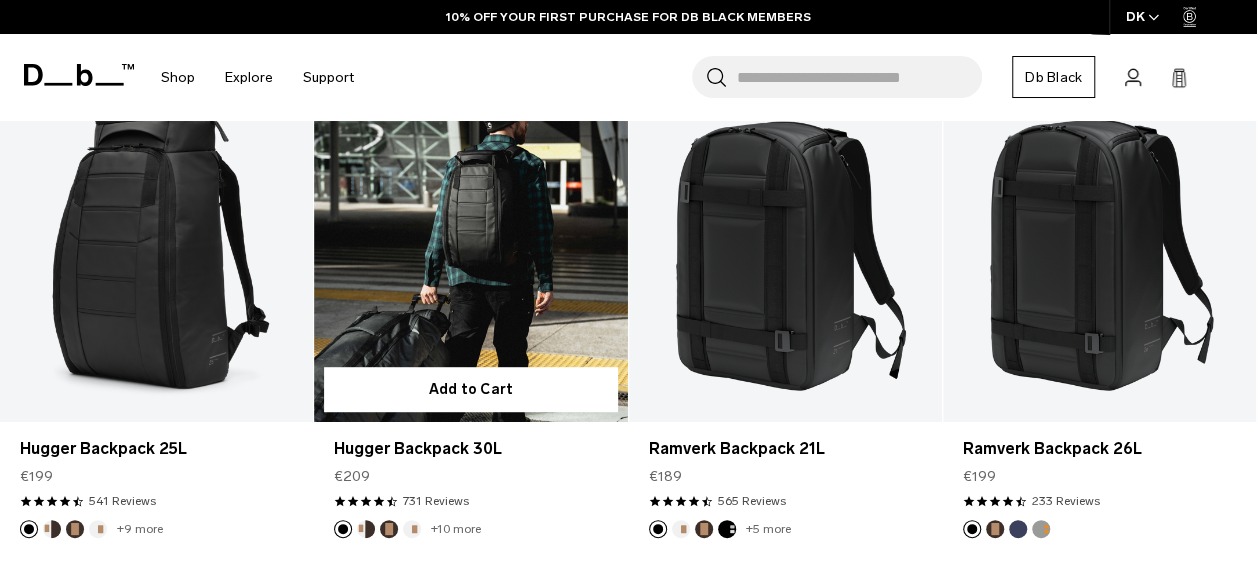 scroll, scrollTop: 412, scrollLeft: 0, axis: vertical 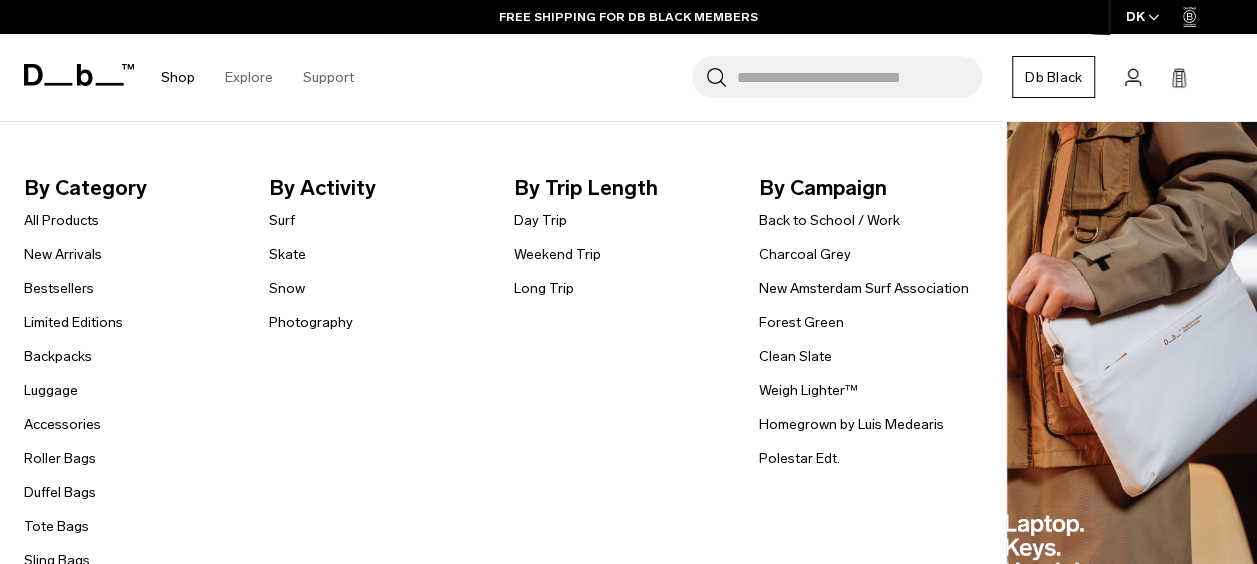 click on "Sling Bags" at bounding box center [57, 560] 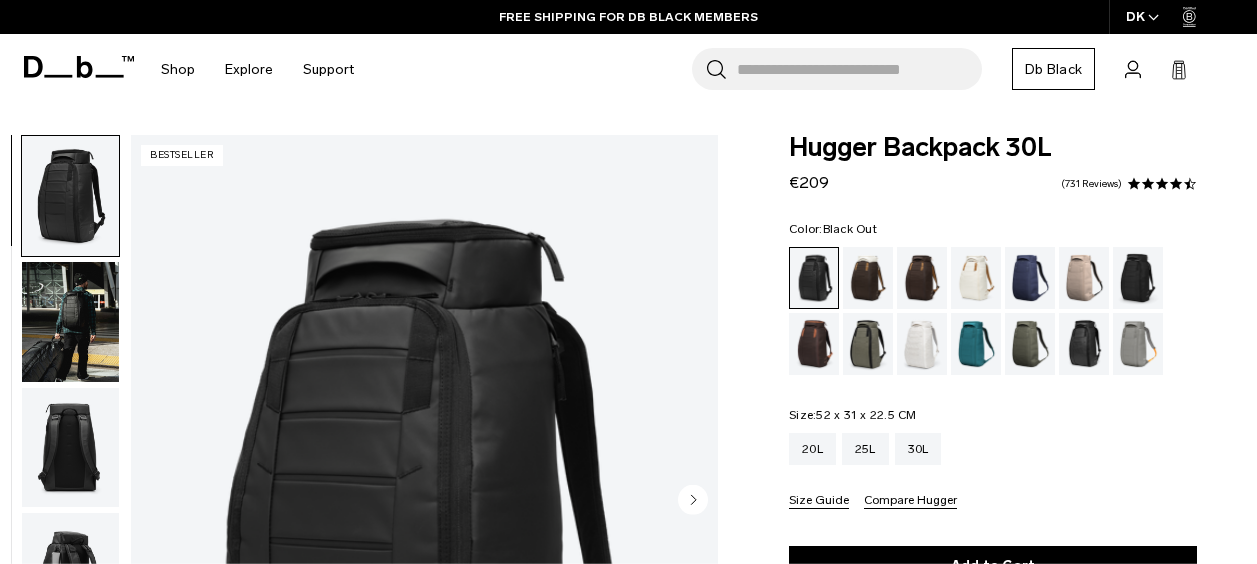 scroll, scrollTop: 0, scrollLeft: 0, axis: both 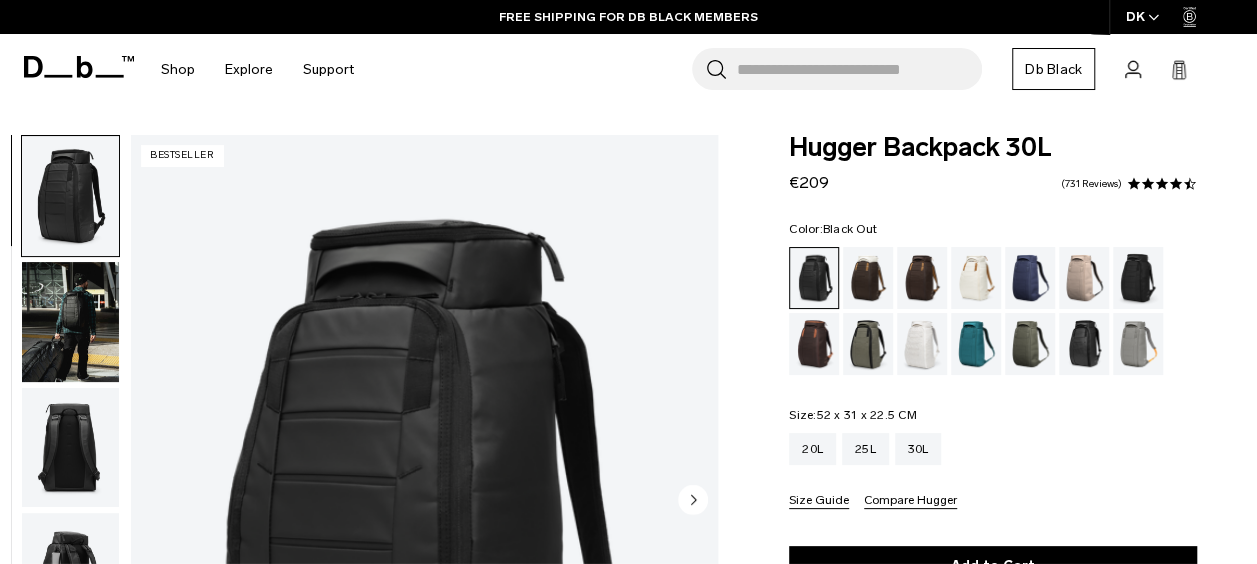 click on "Search for Bags, Luggage...
Search
Close
Trending Products
All Products
Hugger Backpack 30L Black Out
€209
Ramverk Front-access Carry-on Black Out" at bounding box center (805, 69) 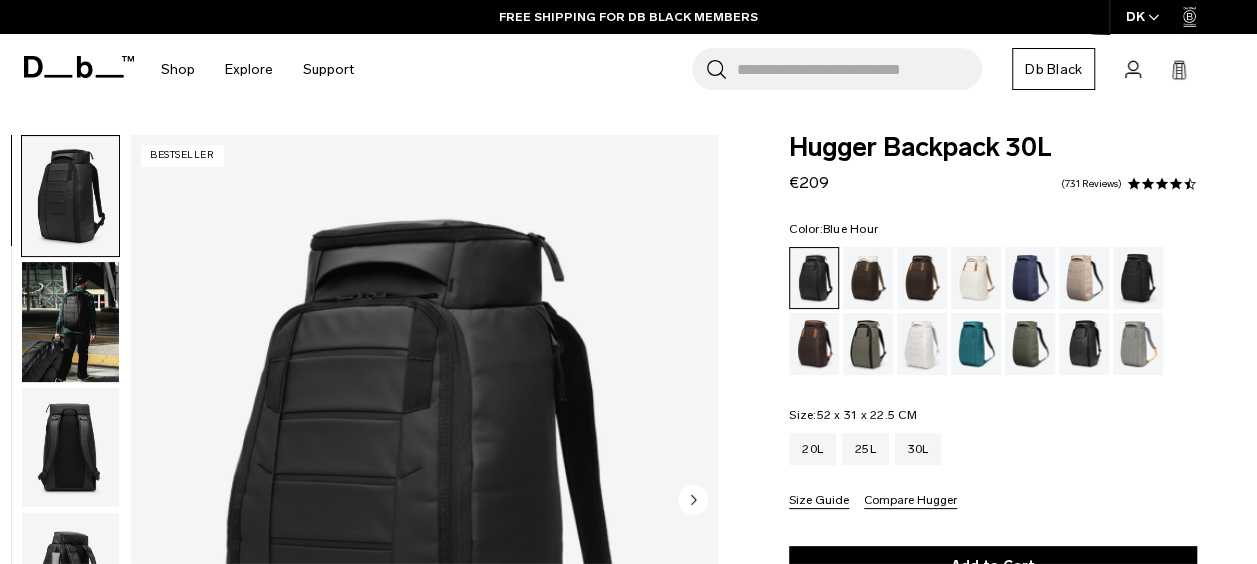 click at bounding box center [1030, 278] 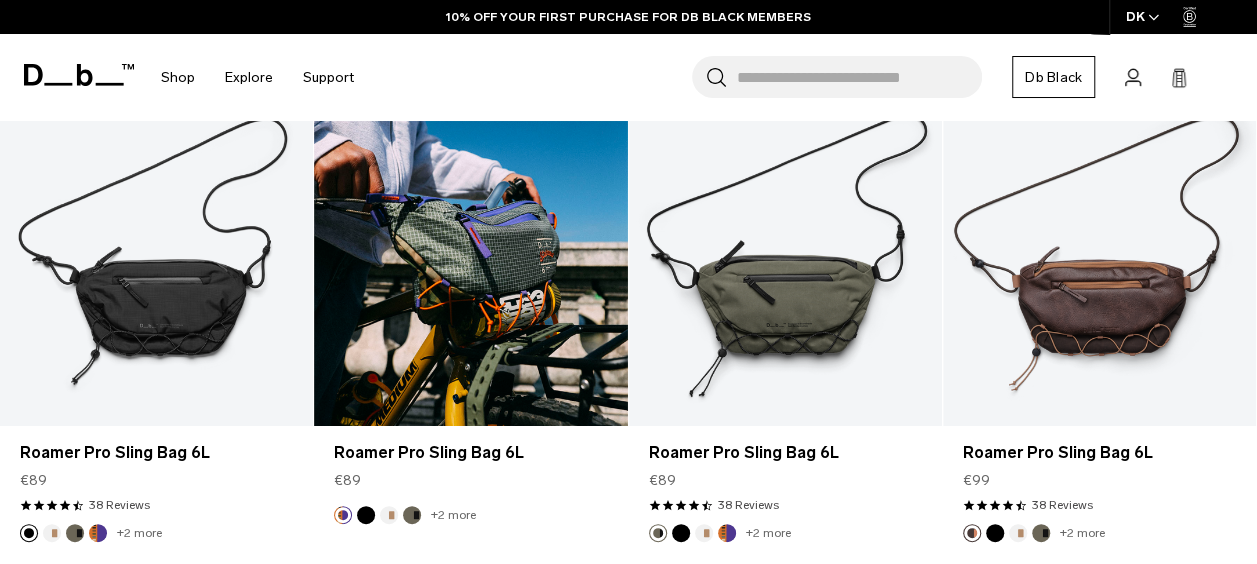 scroll, scrollTop: 408, scrollLeft: 0, axis: vertical 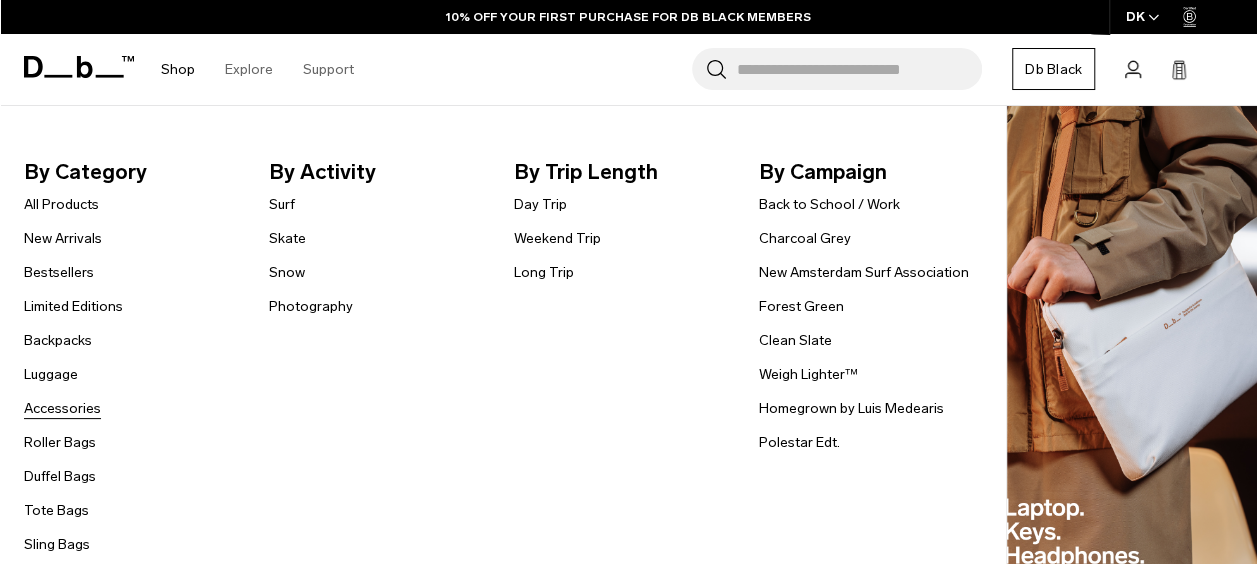 click on "Accessories" at bounding box center (62, 408) 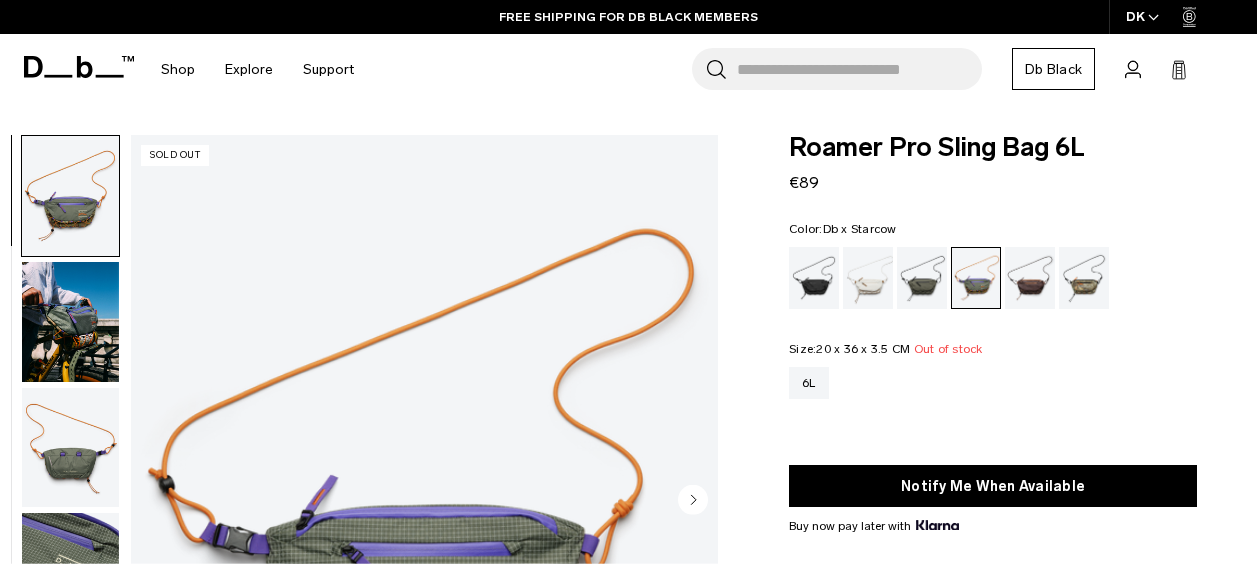 scroll, scrollTop: 0, scrollLeft: 0, axis: both 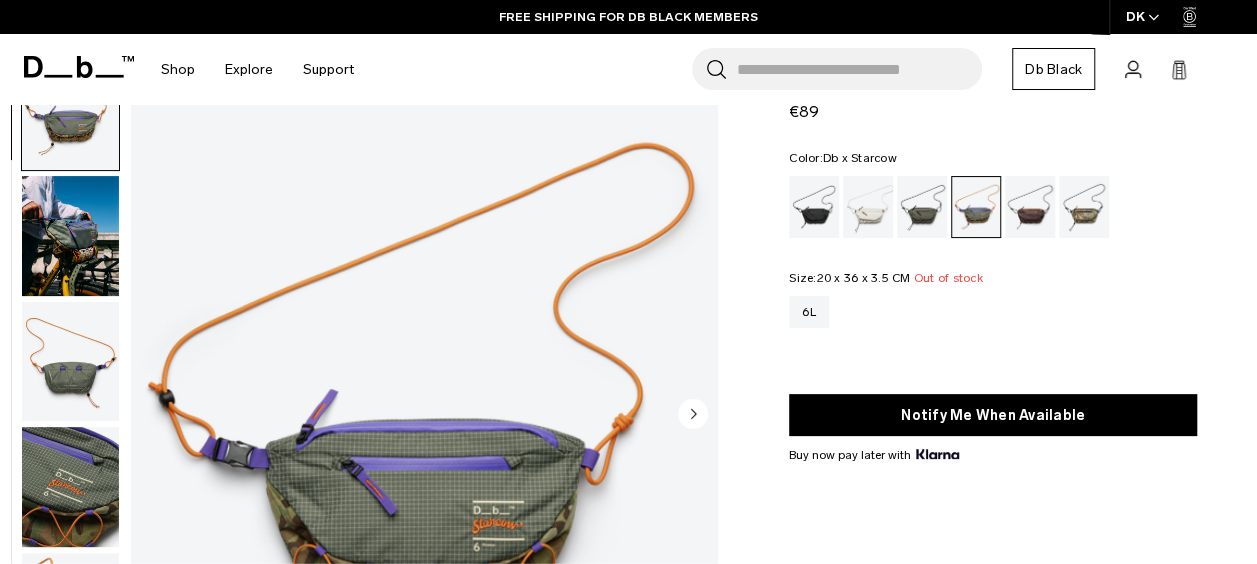 click at bounding box center [424, 415] 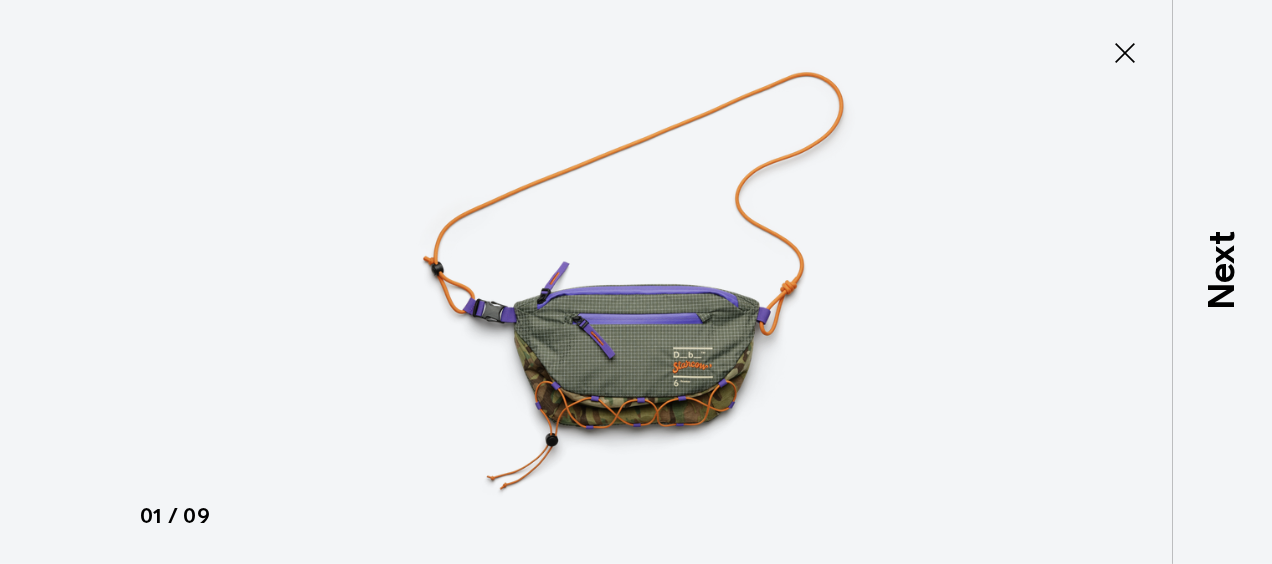 type on "Close" 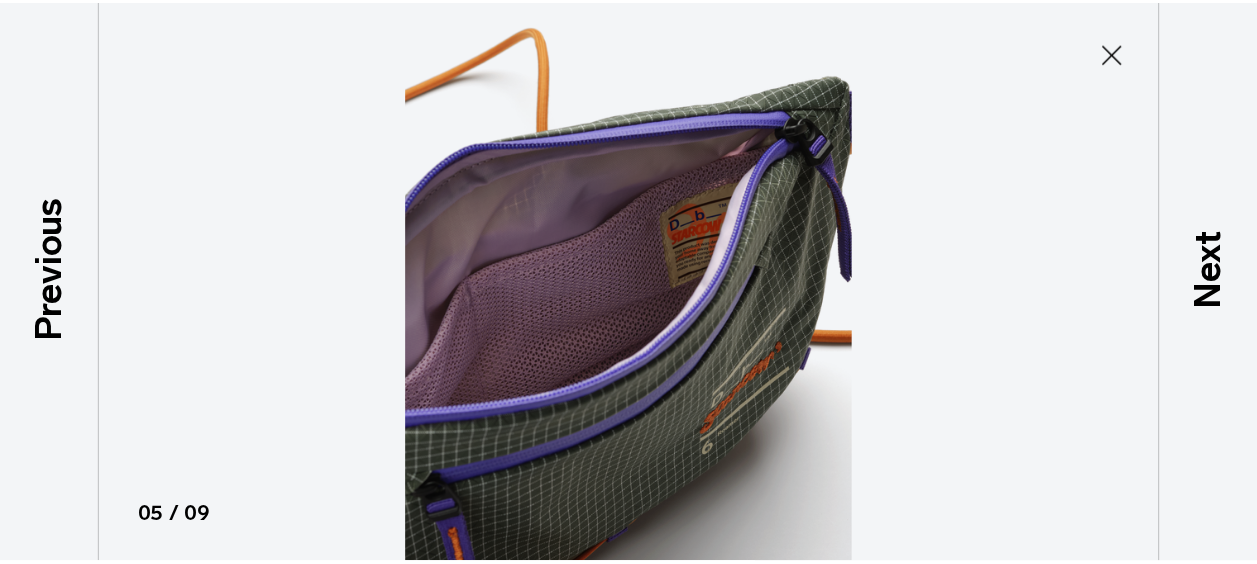 scroll, scrollTop: 385, scrollLeft: 0, axis: vertical 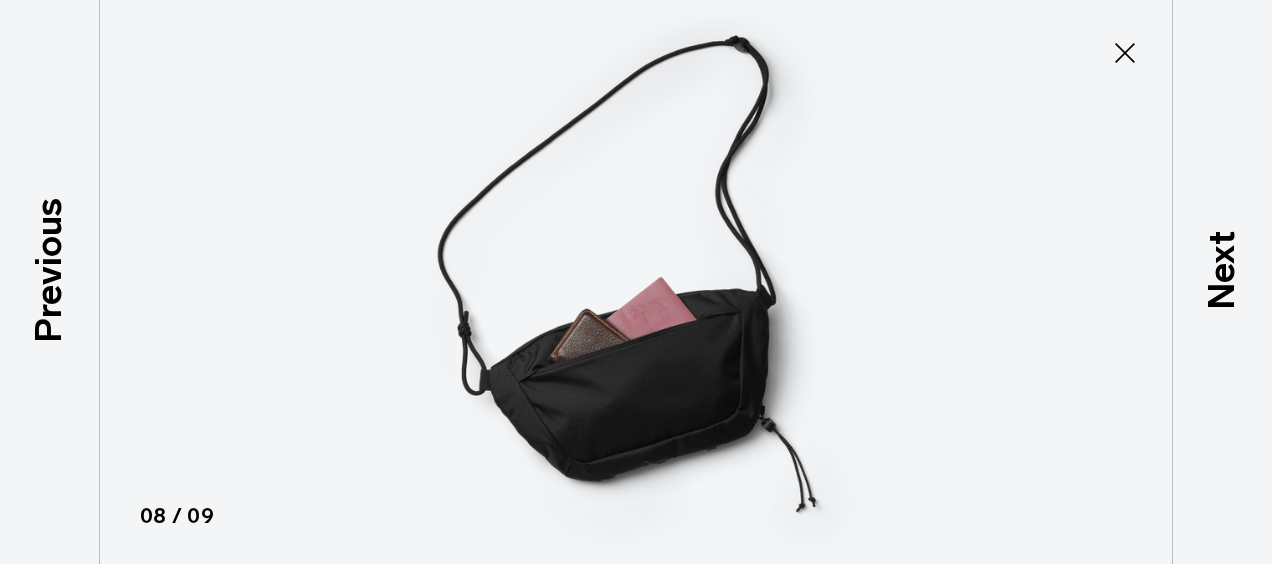 click 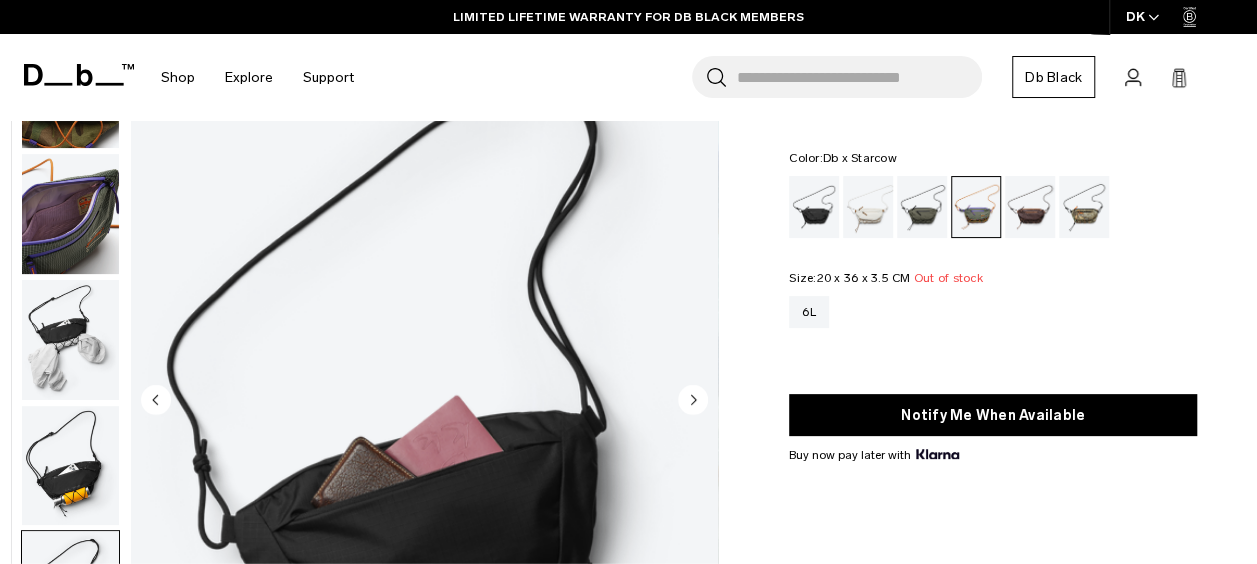 scroll, scrollTop: 99, scrollLeft: 0, axis: vertical 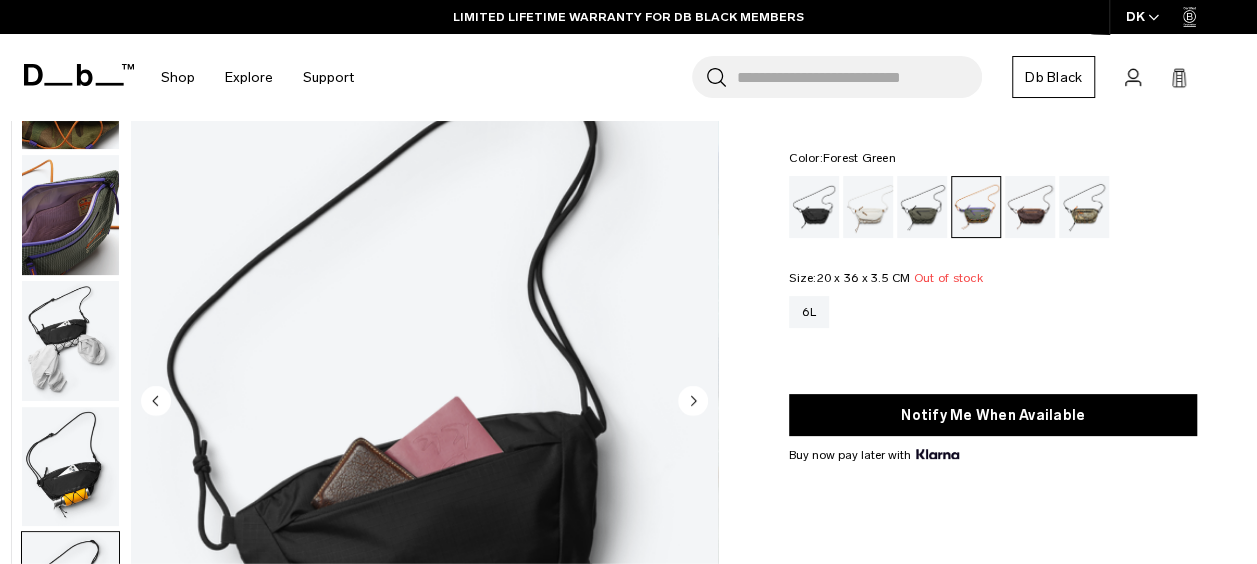 click at bounding box center [922, 207] 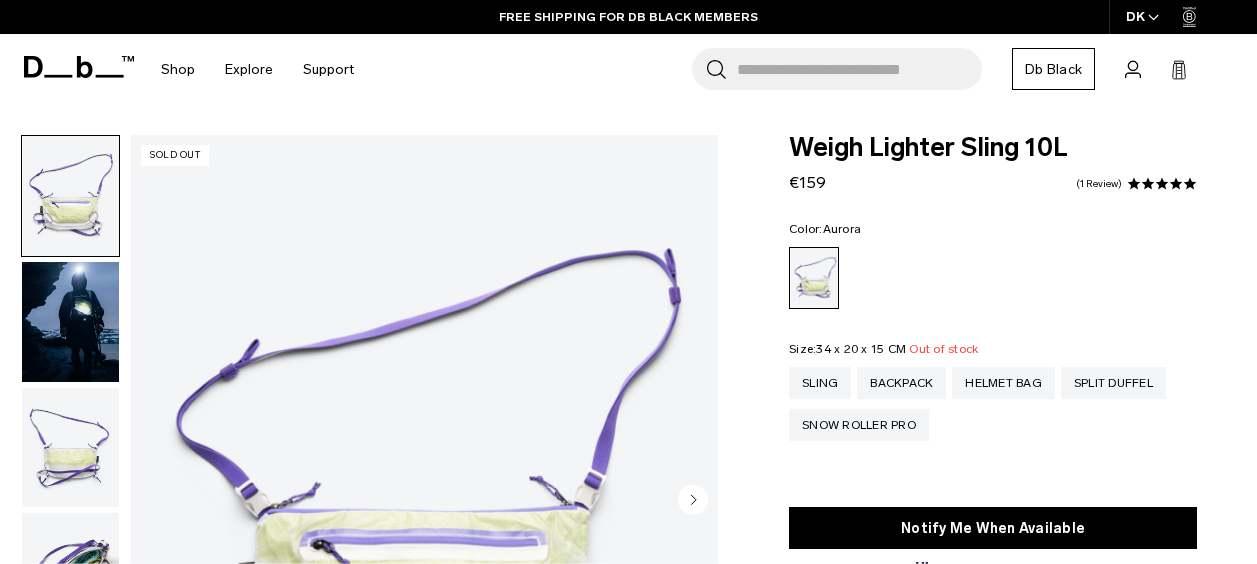 scroll, scrollTop: 0, scrollLeft: 0, axis: both 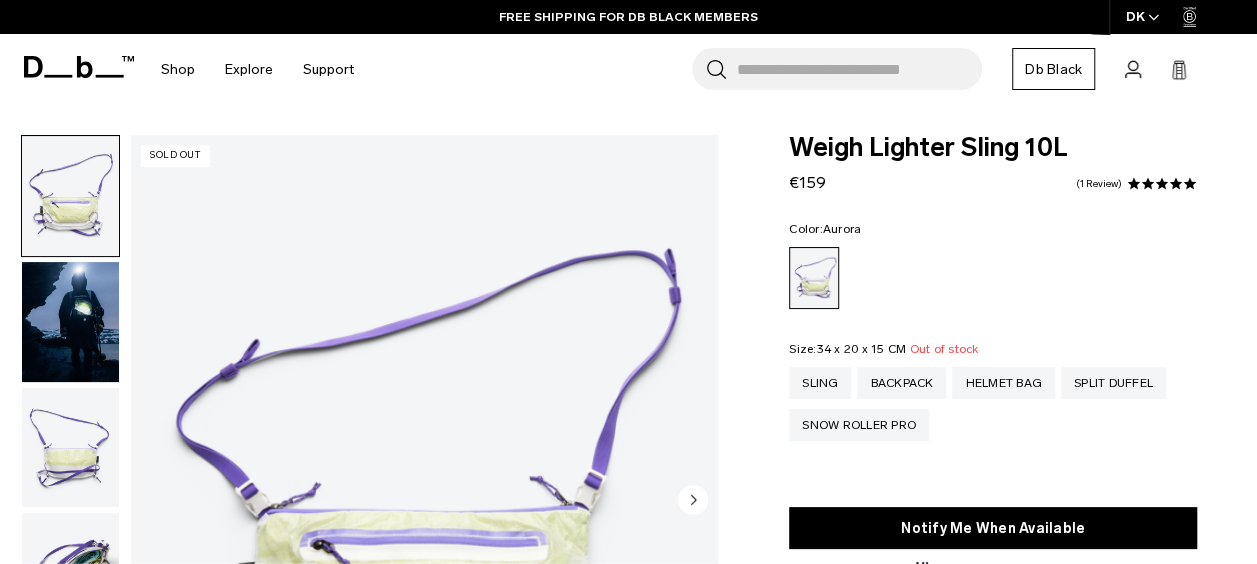 click at bounding box center [993, 278] 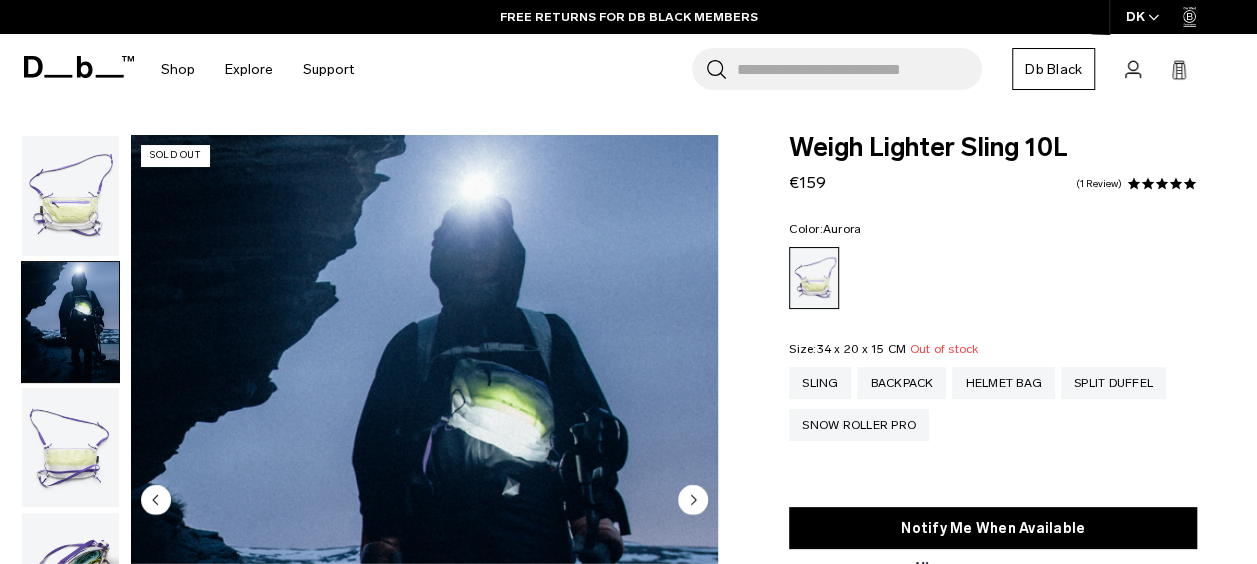 click at bounding box center (70, 448) 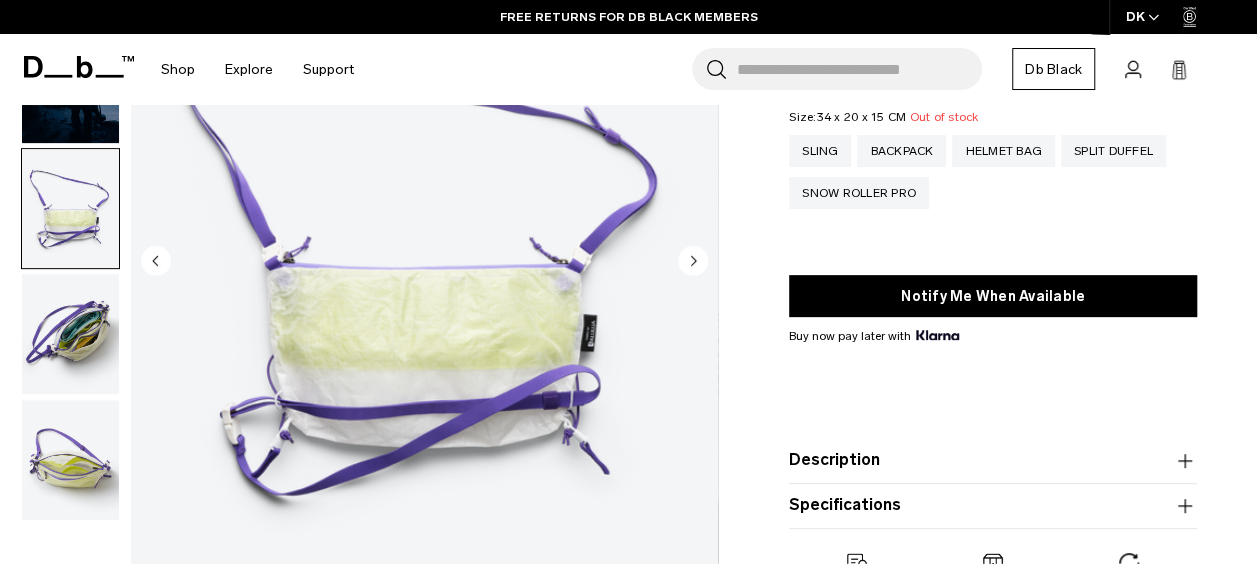scroll, scrollTop: 240, scrollLeft: 0, axis: vertical 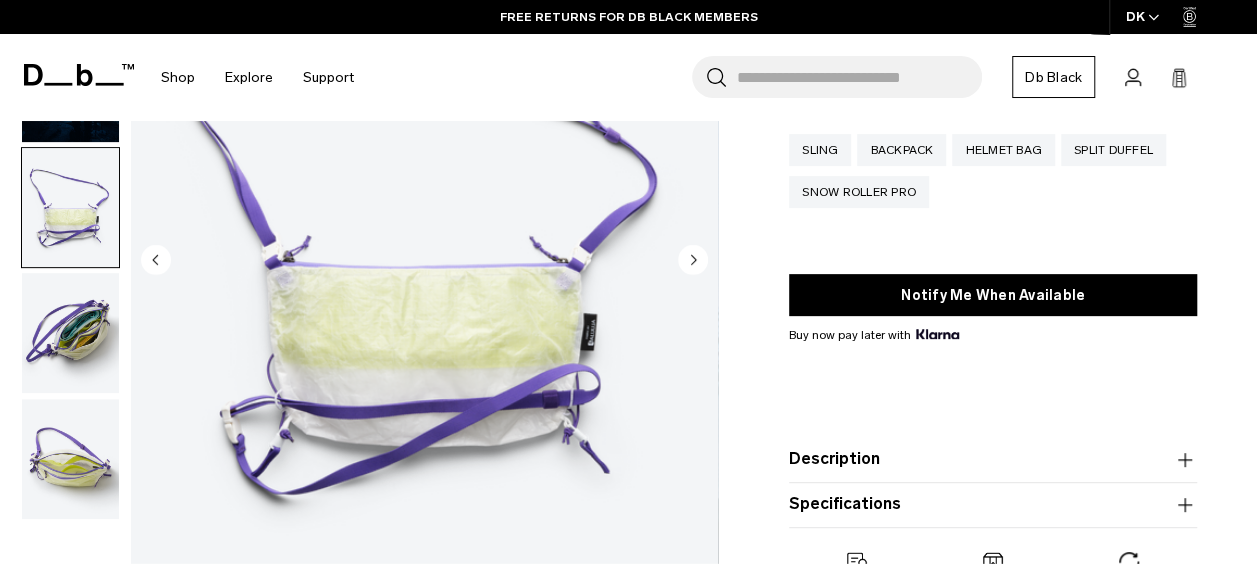 click at bounding box center (70, 333) 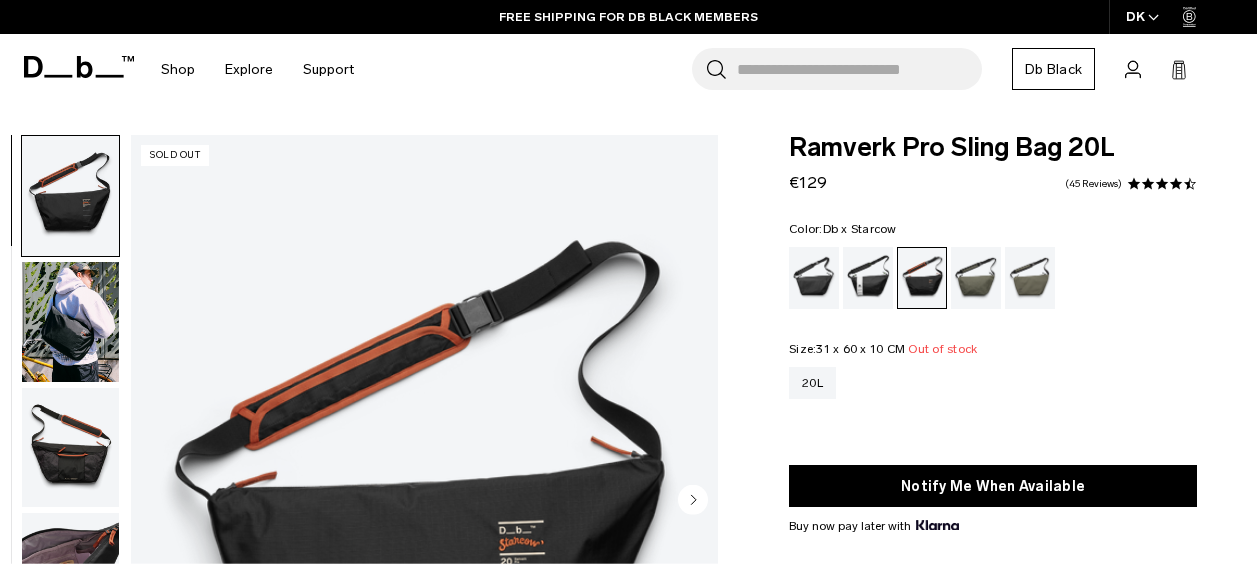 scroll, scrollTop: 0, scrollLeft: 0, axis: both 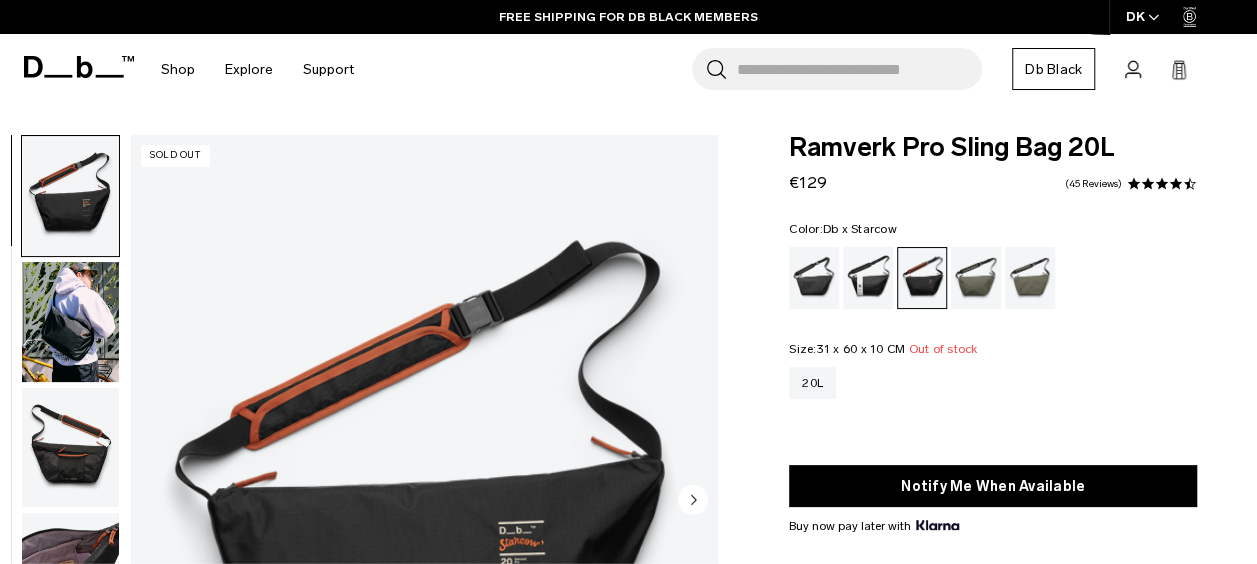 click on "Ramverk Pro Sling Bag 20L
€129
4.3 star rating      45 Reviews
Color:
Db x Starcow
Out of stock
Size:
31 x 60 x 10 CM
Out of stock
20L
This item will be shipped approximately:
Sold Out" at bounding box center (993, 427) 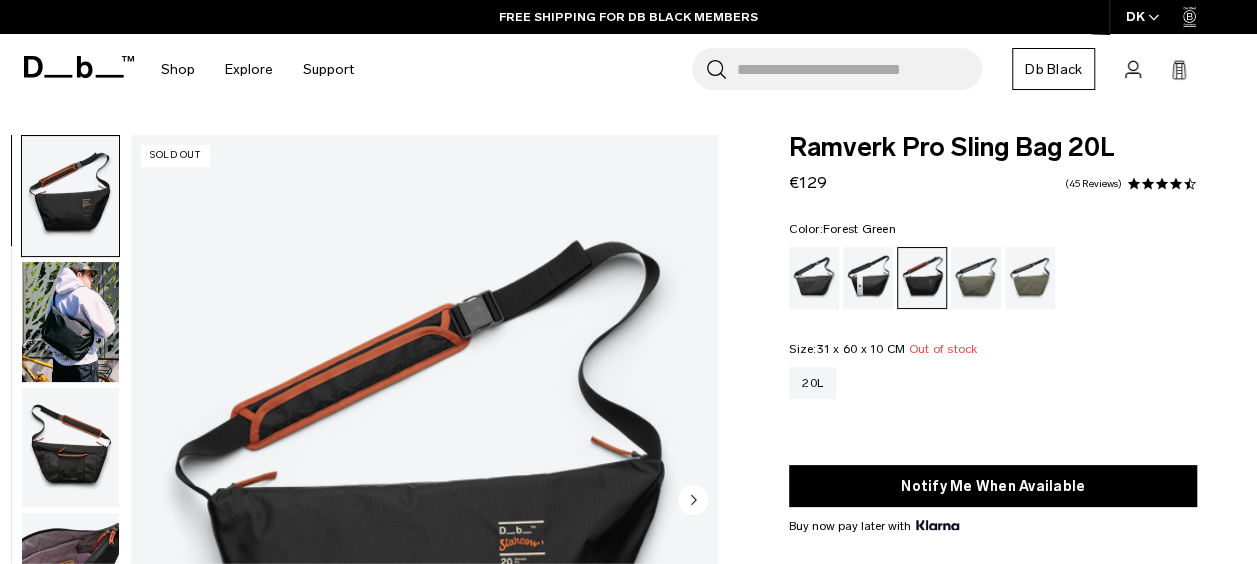click at bounding box center (976, 278) 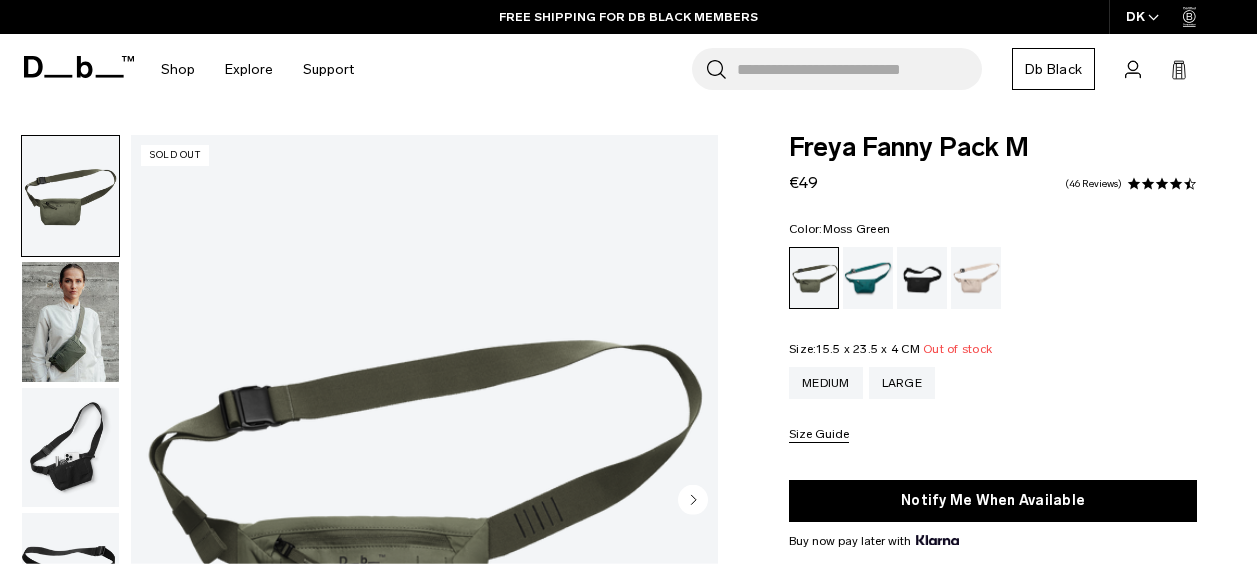 scroll, scrollTop: 0, scrollLeft: 0, axis: both 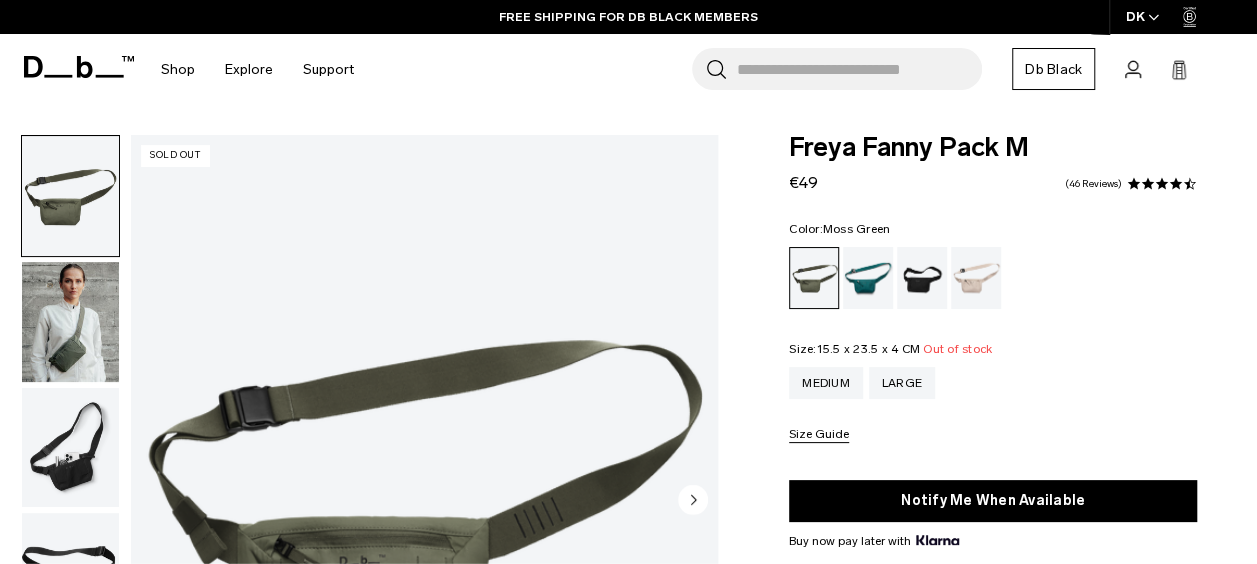 click at bounding box center (993, 278) 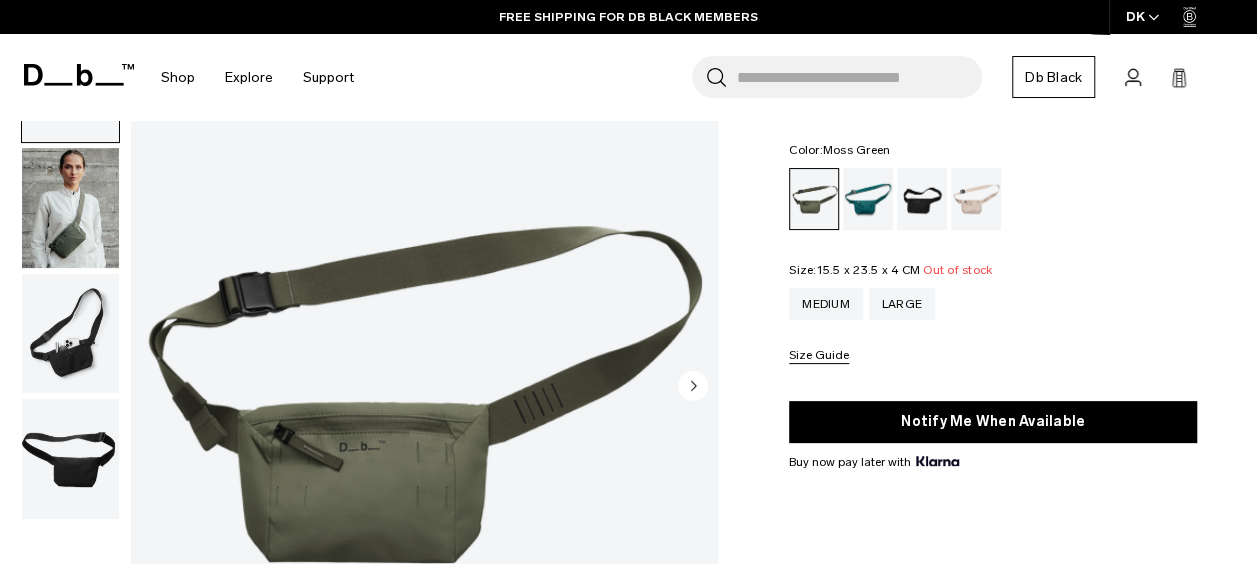 scroll, scrollTop: 104, scrollLeft: 0, axis: vertical 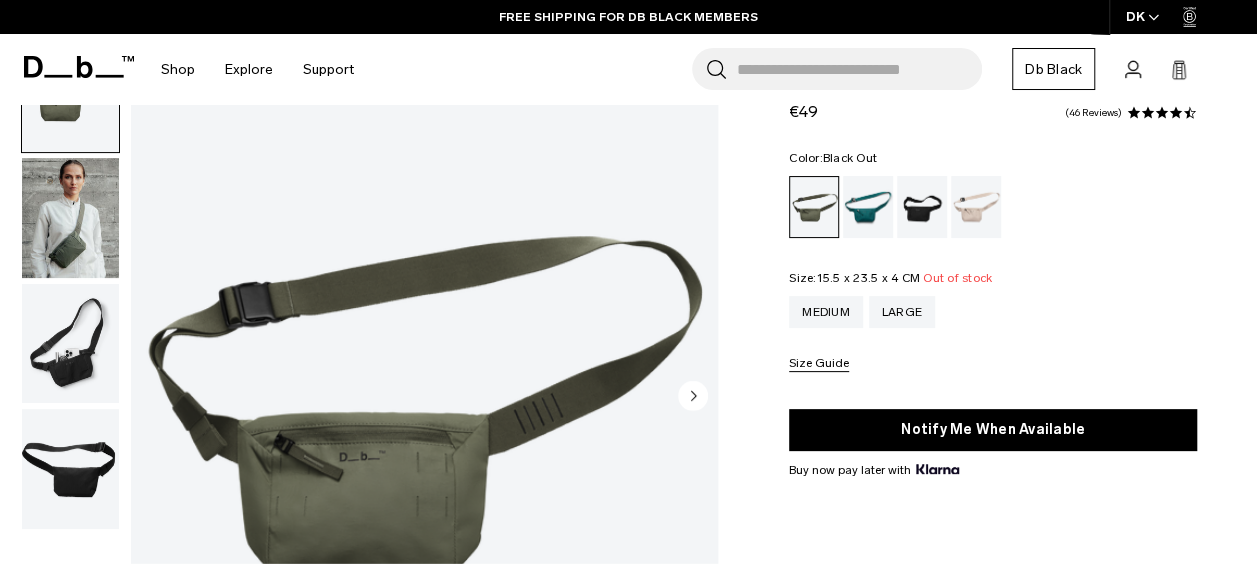 click at bounding box center [922, 207] 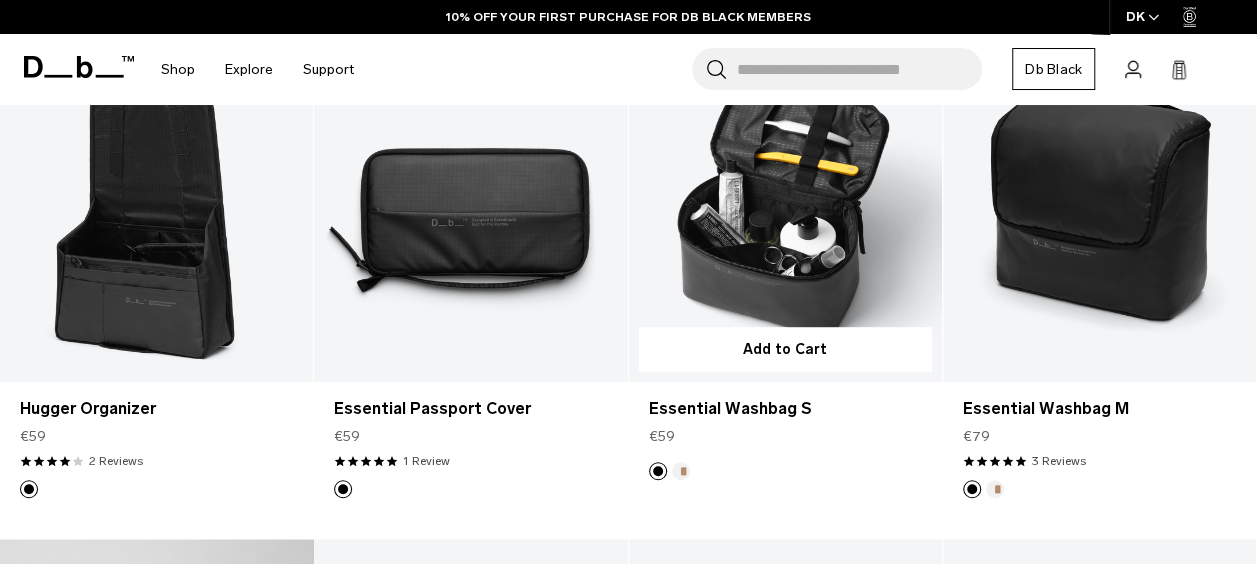 scroll, scrollTop: 452, scrollLeft: 0, axis: vertical 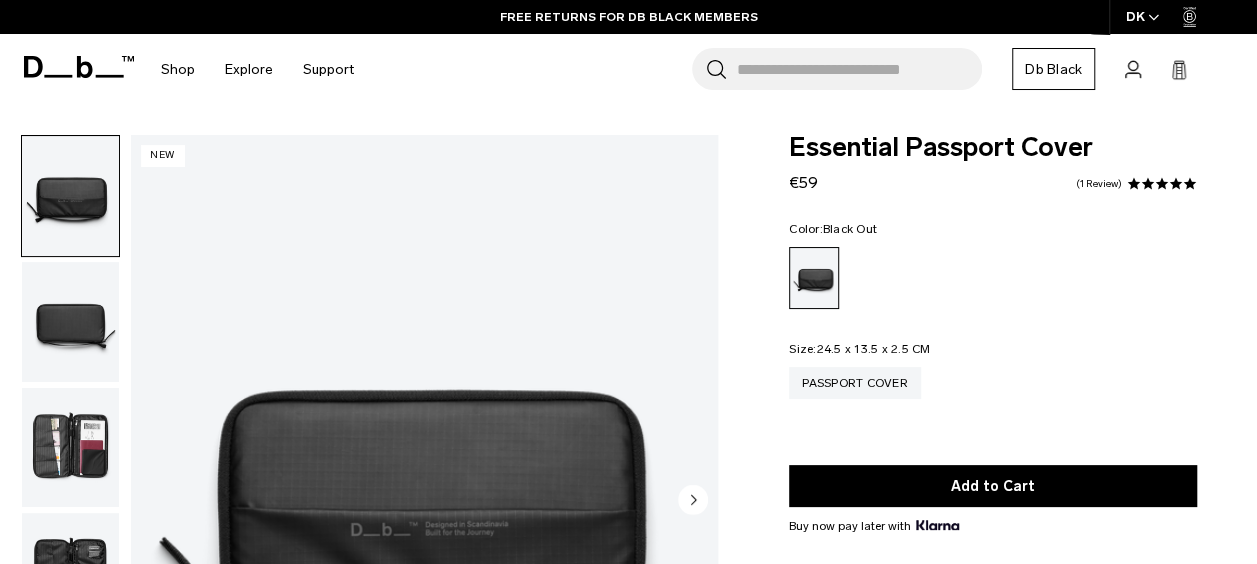 click on "Color:
Black Out
Out of stock
Size:
24.5 x 13.5 x 2.5 CM
Out of stock
Passport Cover" at bounding box center [993, 325] 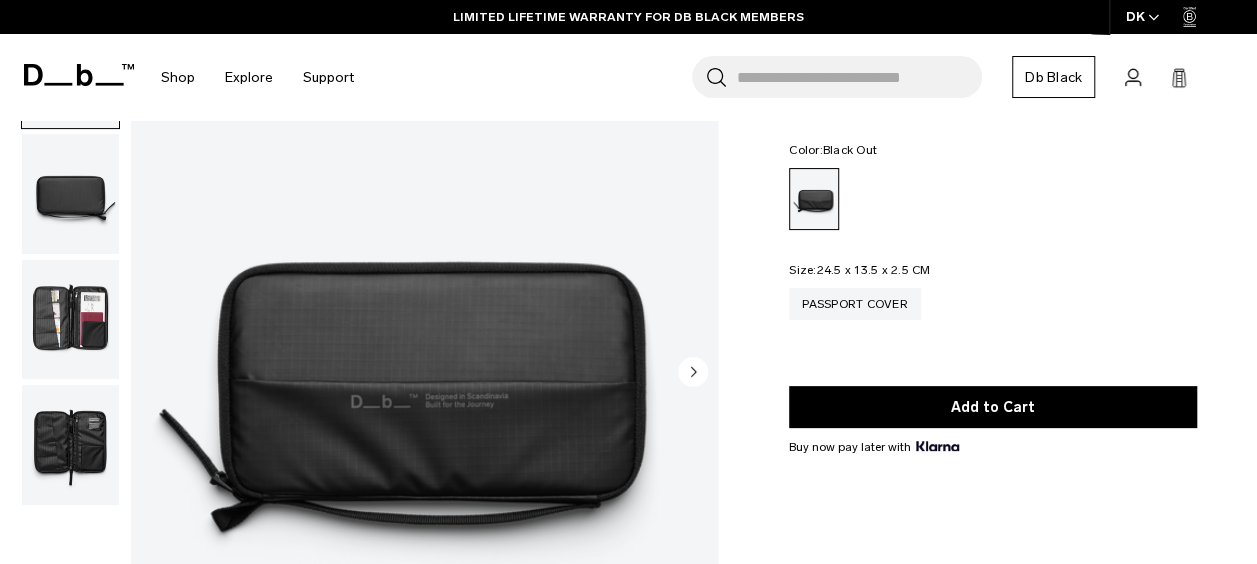 scroll, scrollTop: 86, scrollLeft: 0, axis: vertical 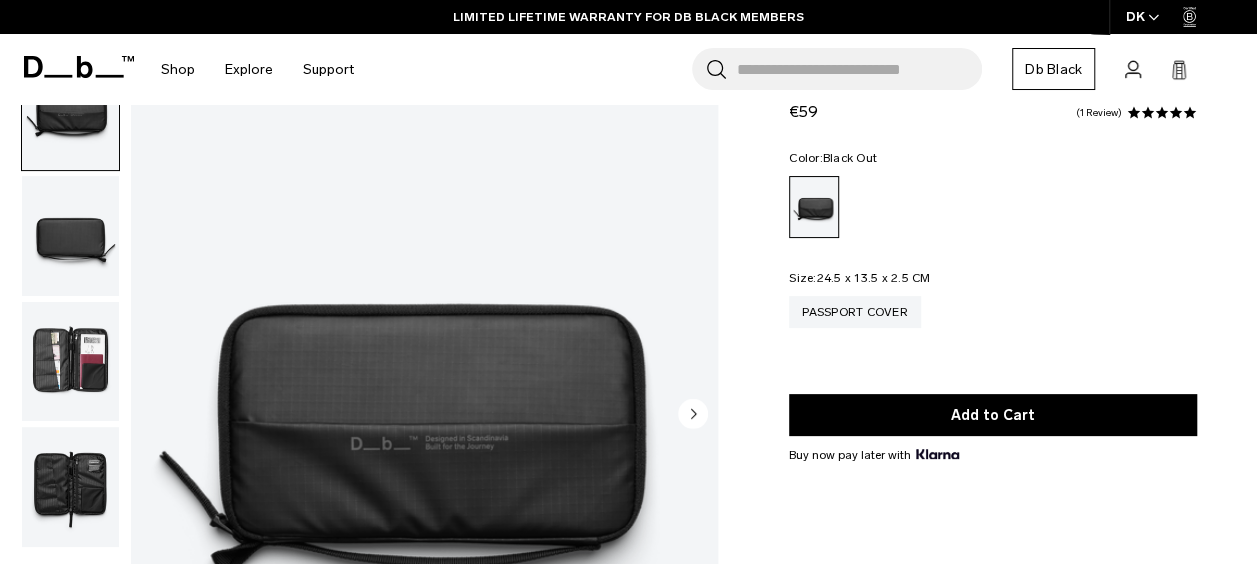 click at bounding box center [70, 362] 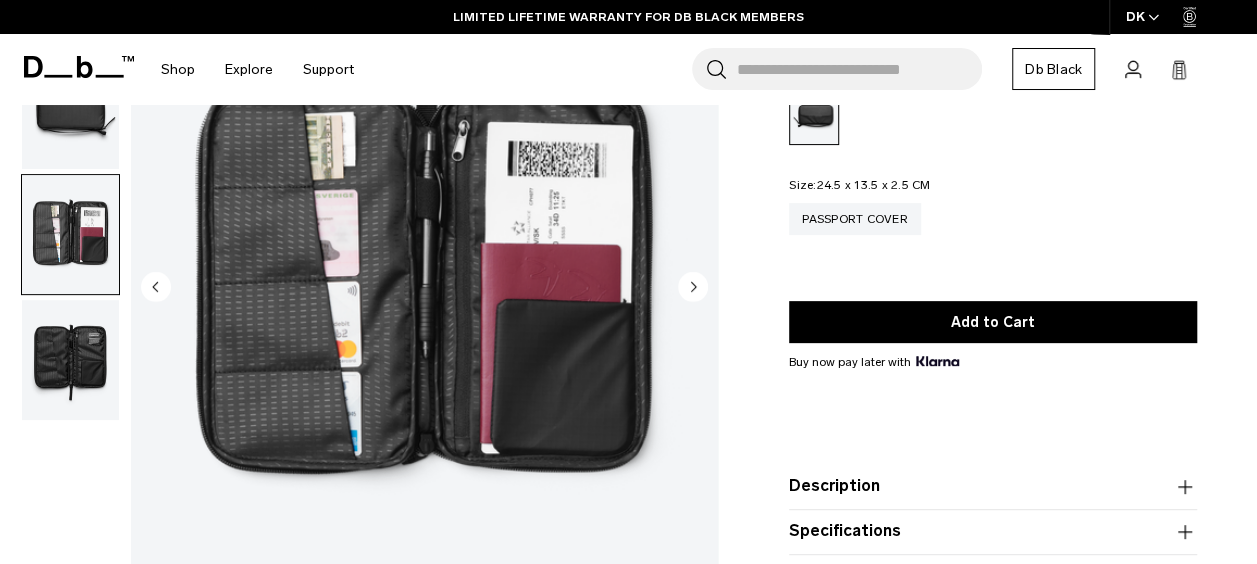 scroll, scrollTop: 218, scrollLeft: 0, axis: vertical 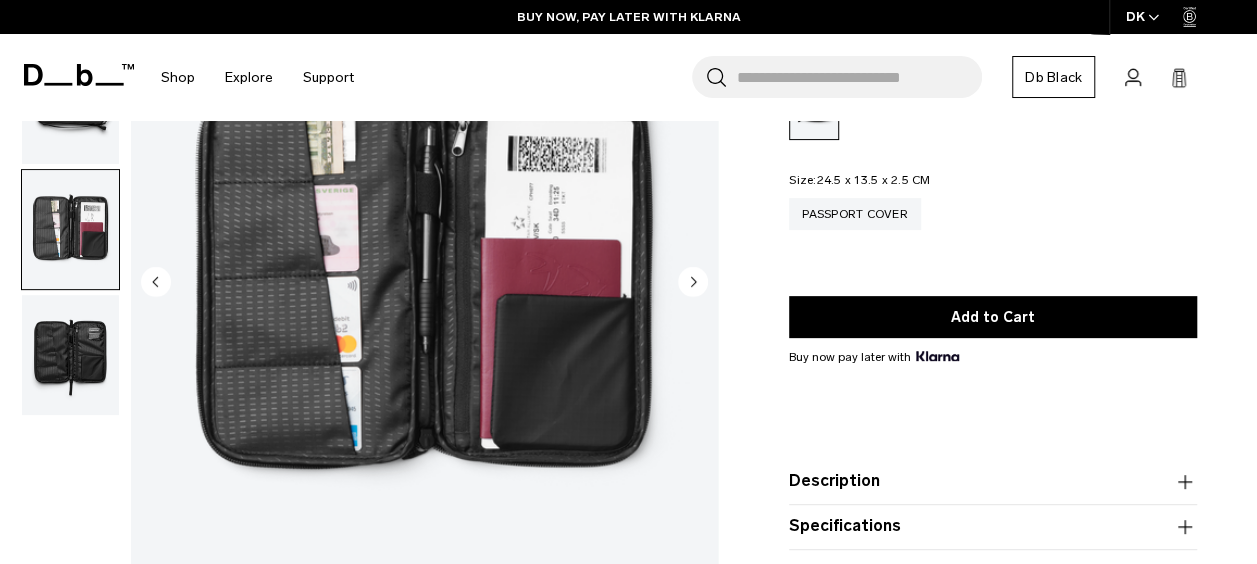 click at bounding box center (70, 355) 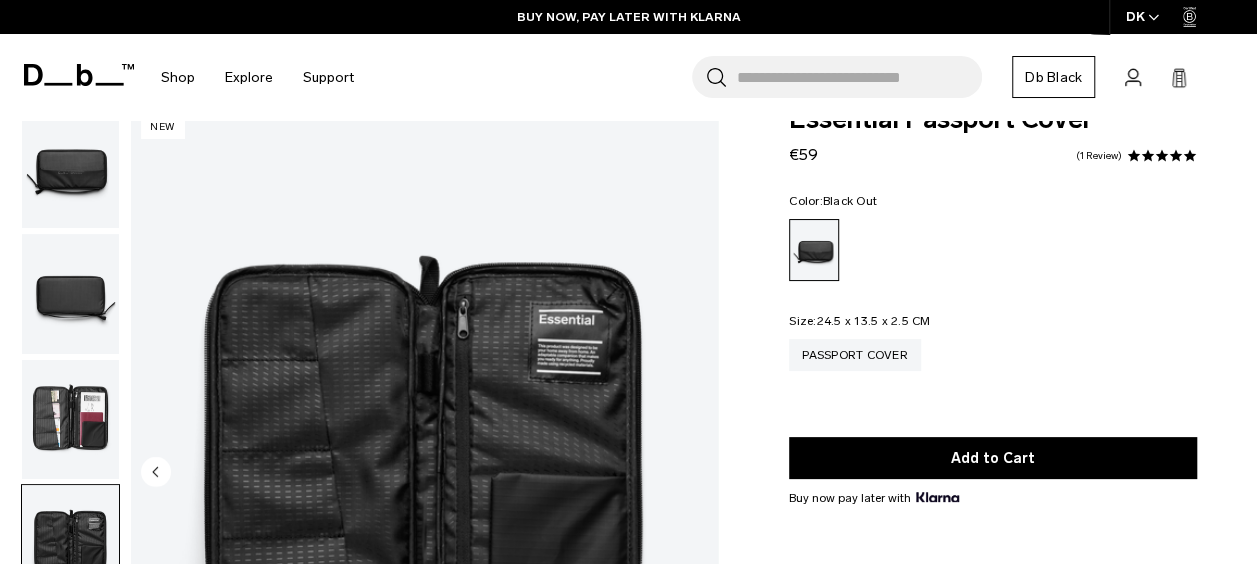 scroll, scrollTop: 19, scrollLeft: 0, axis: vertical 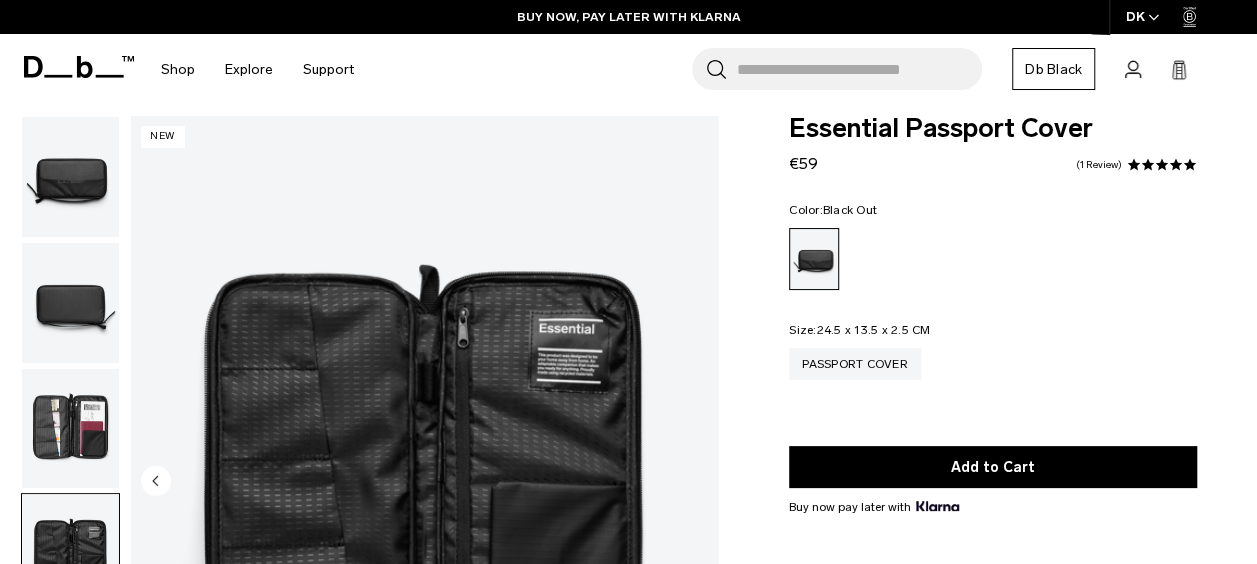click at bounding box center [70, 303] 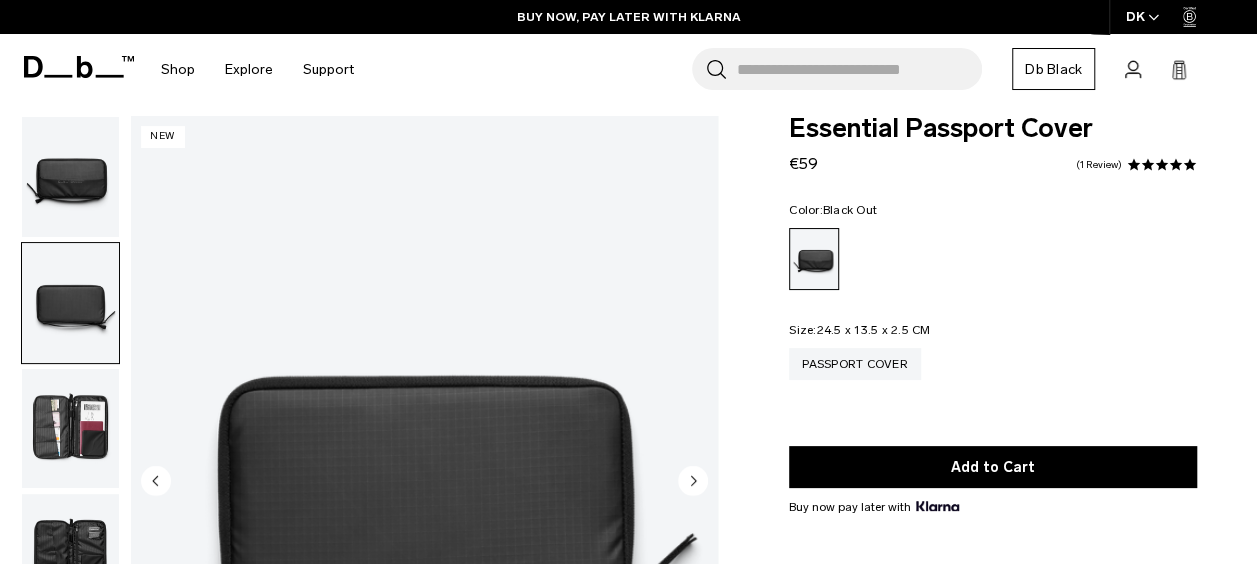 click at bounding box center [70, 429] 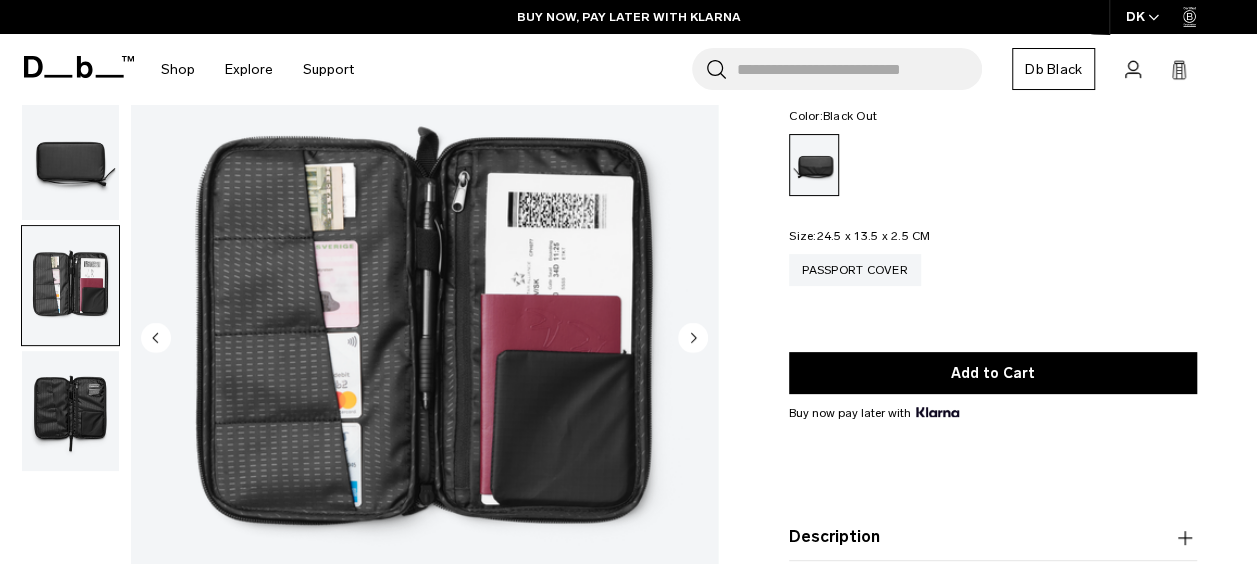 scroll, scrollTop: 174, scrollLeft: 0, axis: vertical 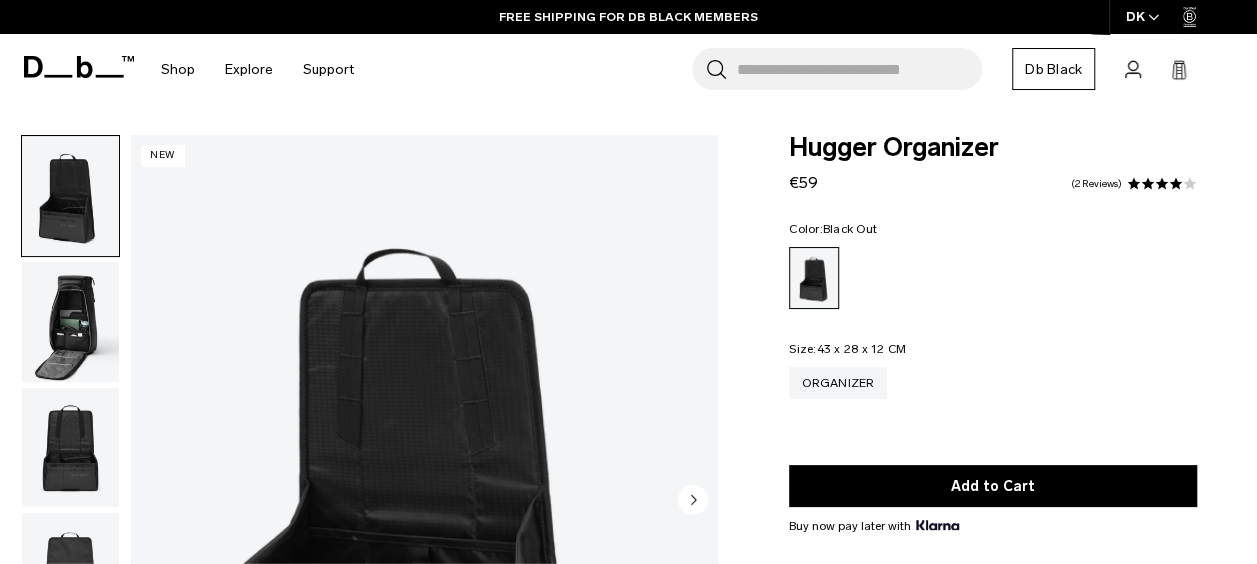 click at bounding box center (70, 322) 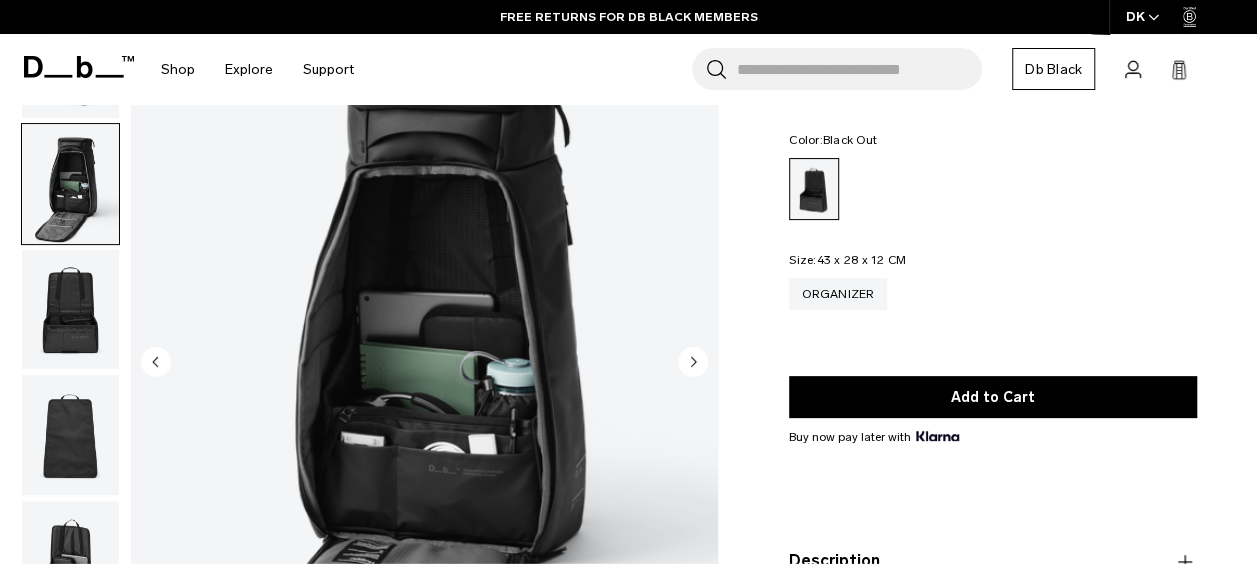 scroll, scrollTop: 138, scrollLeft: 0, axis: vertical 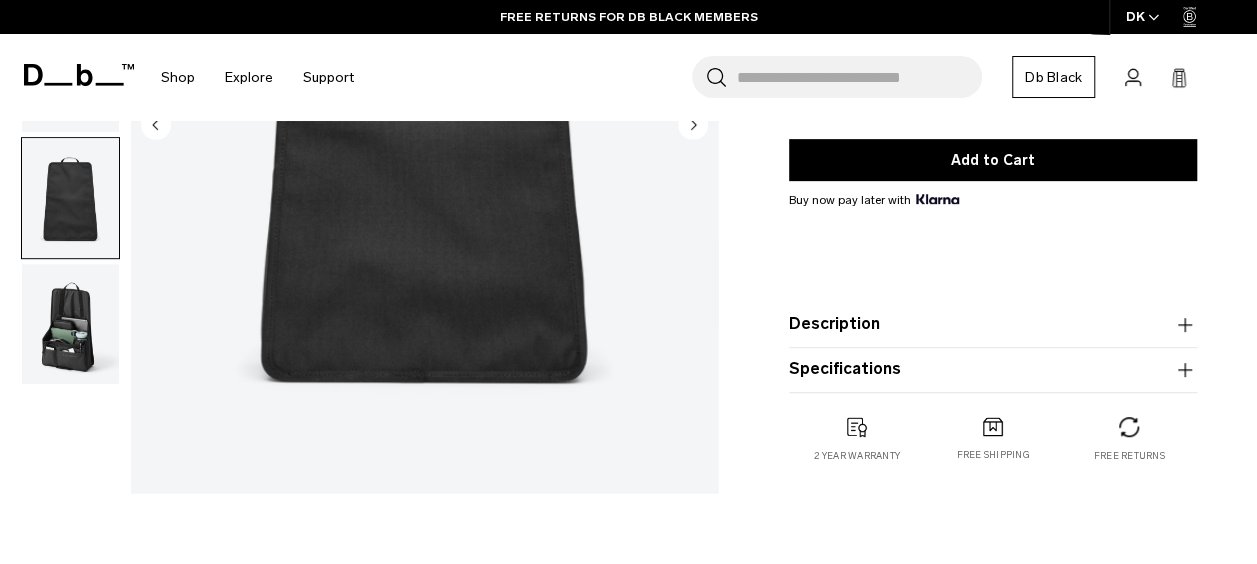click at bounding box center [70, 324] 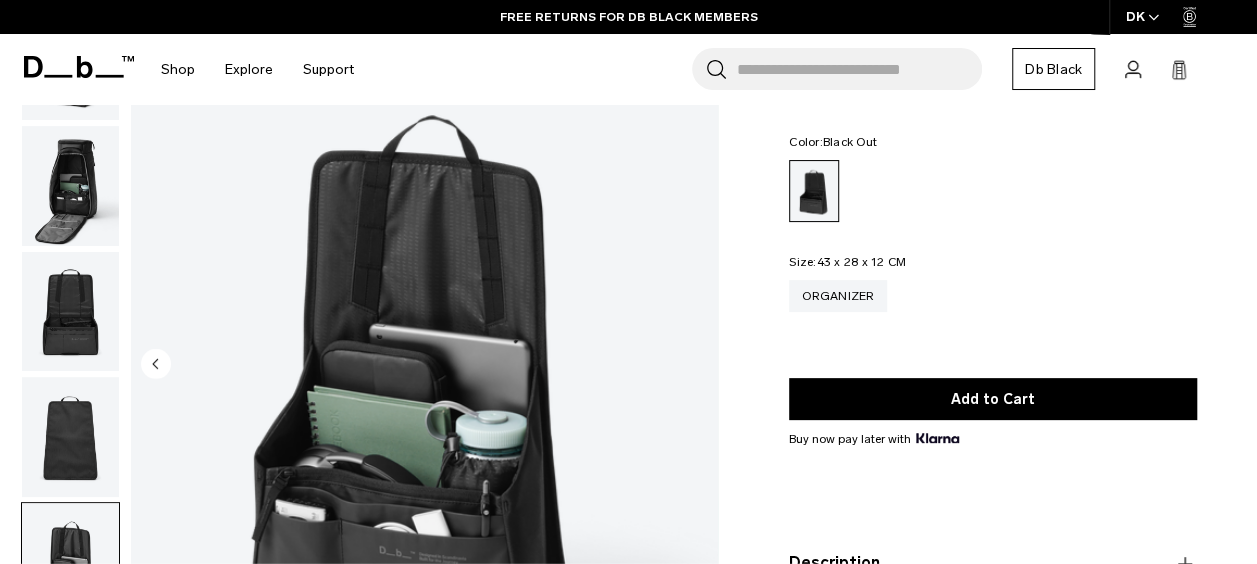 scroll, scrollTop: 135, scrollLeft: 0, axis: vertical 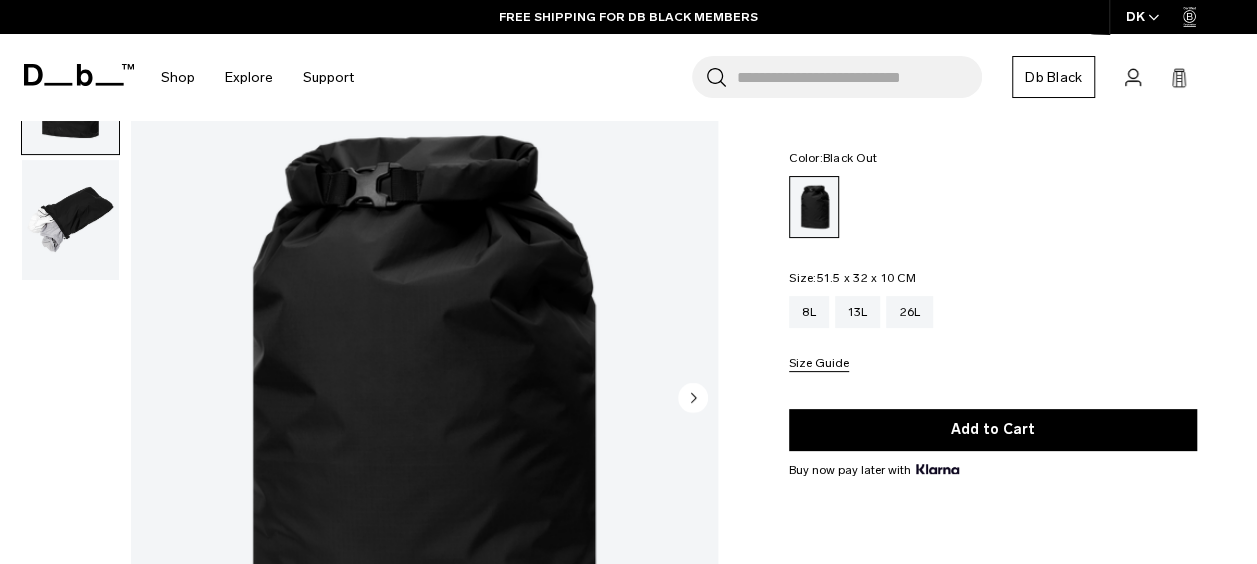 click at bounding box center [70, 220] 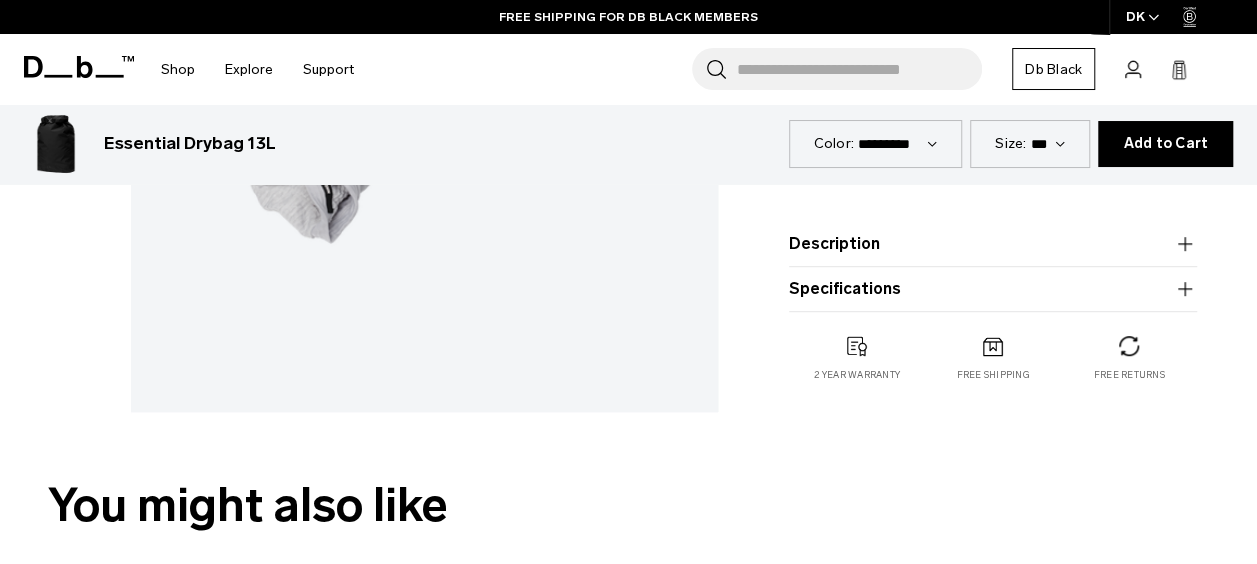 scroll, scrollTop: 448, scrollLeft: 0, axis: vertical 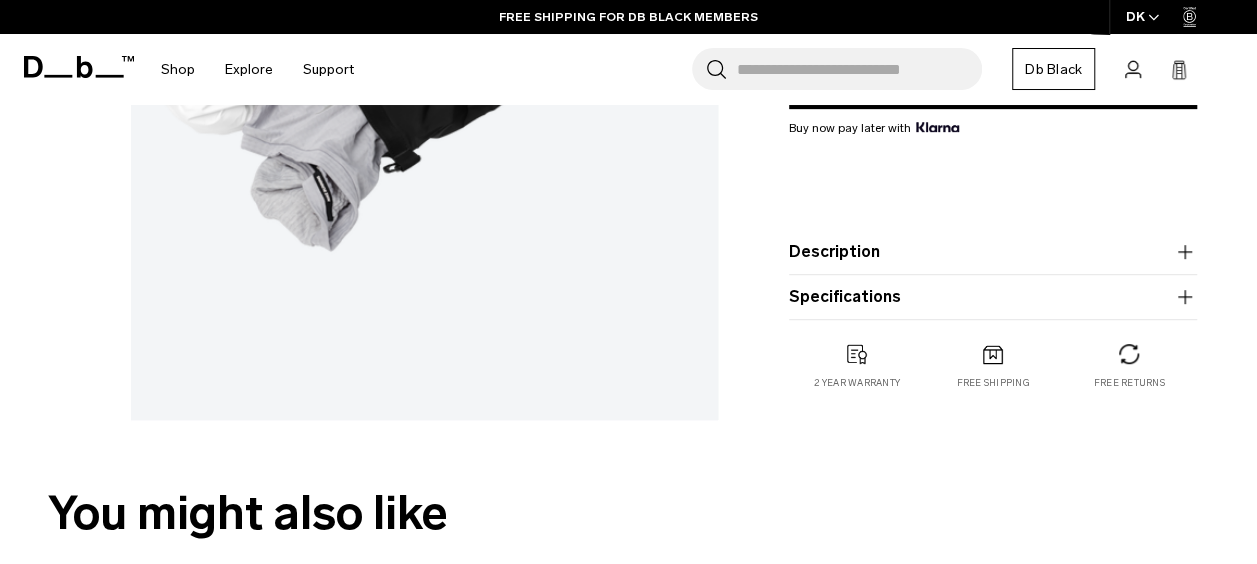 click on "Description" at bounding box center [993, 252] 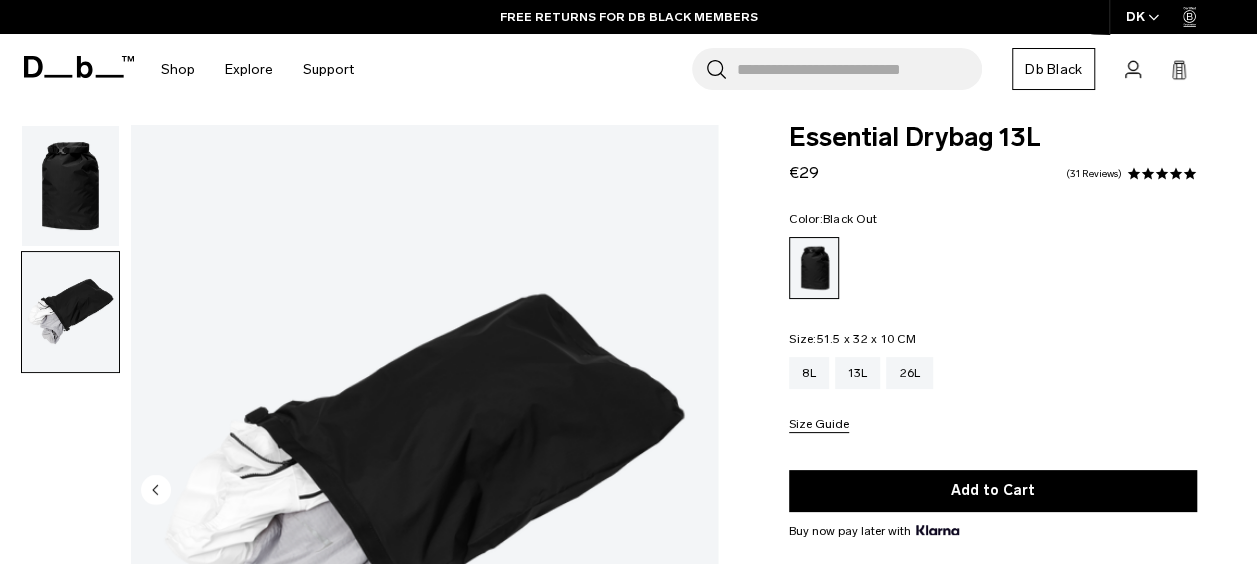 scroll, scrollTop: 0, scrollLeft: 0, axis: both 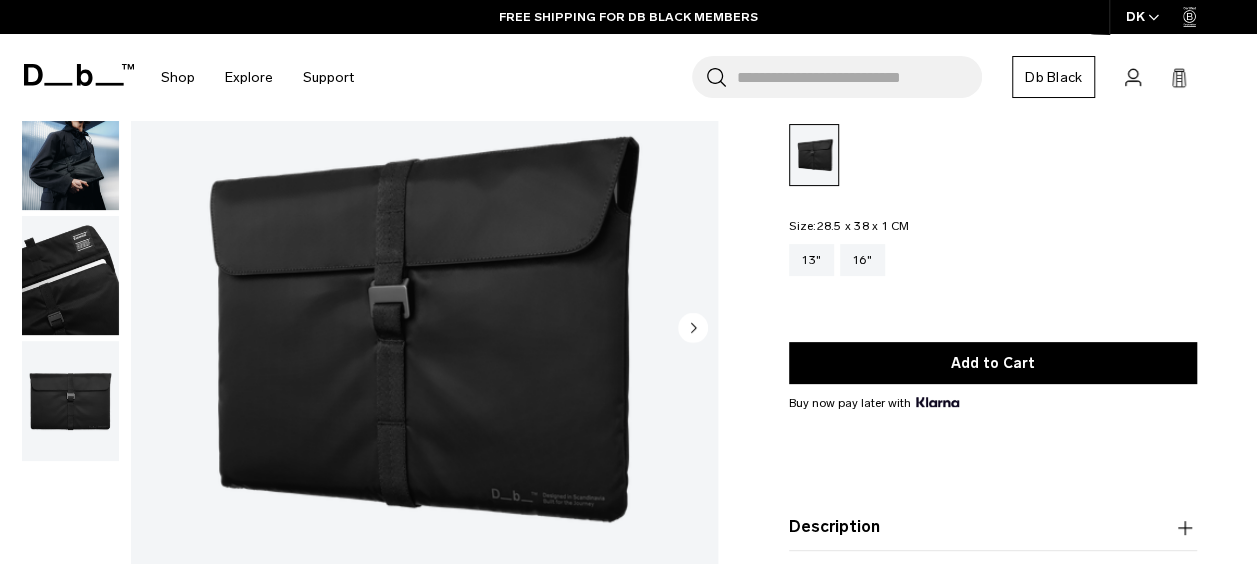 click at bounding box center (70, 150) 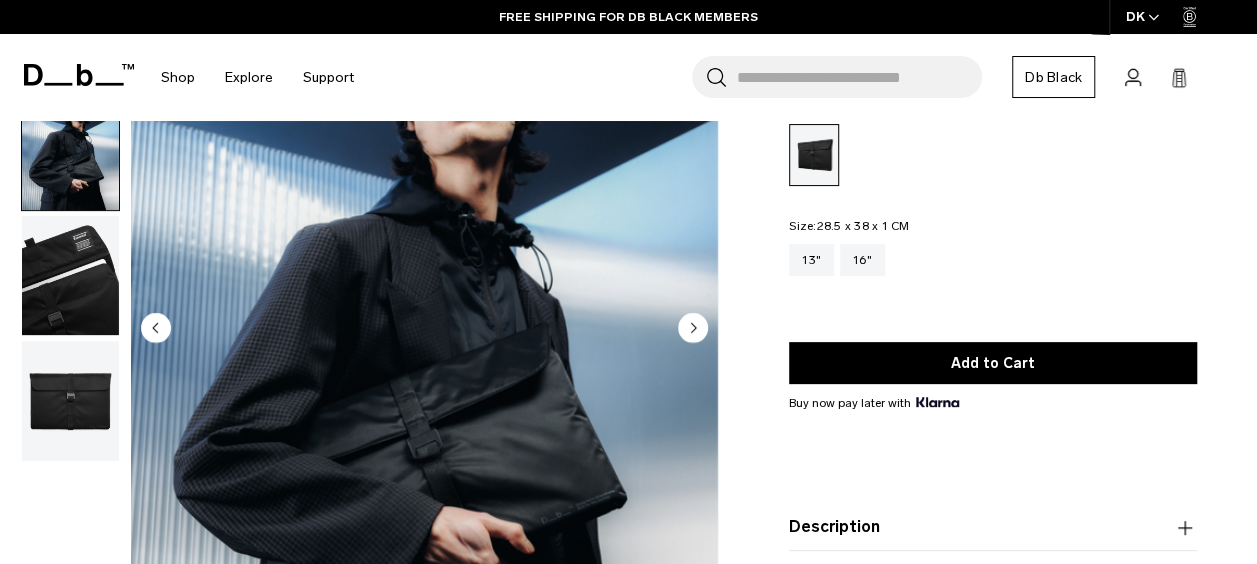 click at bounding box center (70, 276) 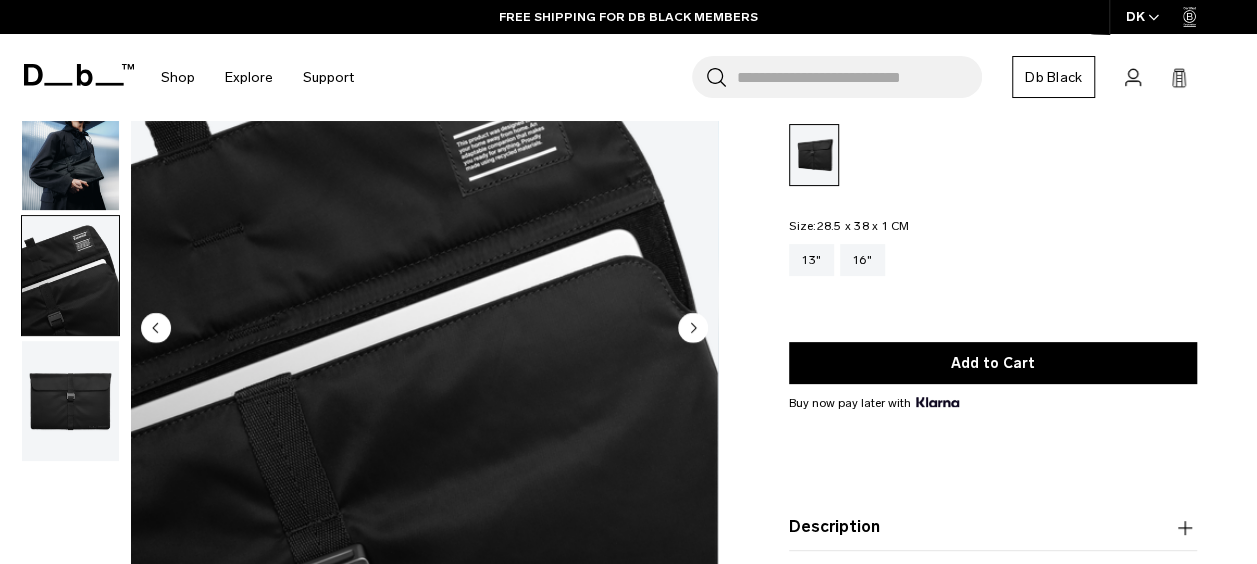 click at bounding box center [70, 401] 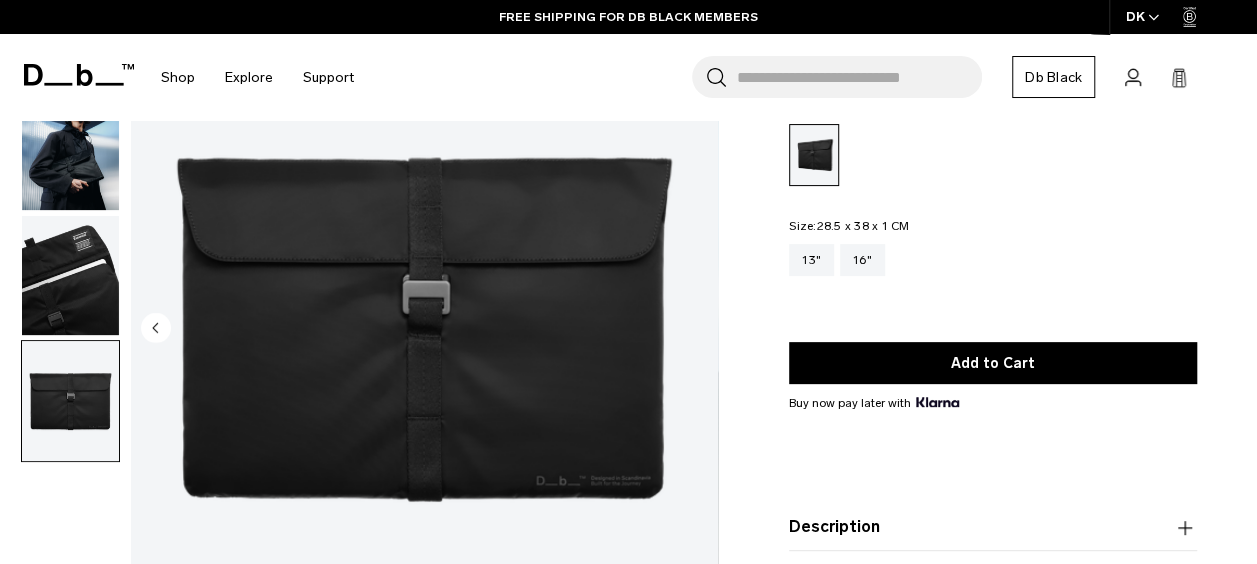 scroll, scrollTop: 0, scrollLeft: 0, axis: both 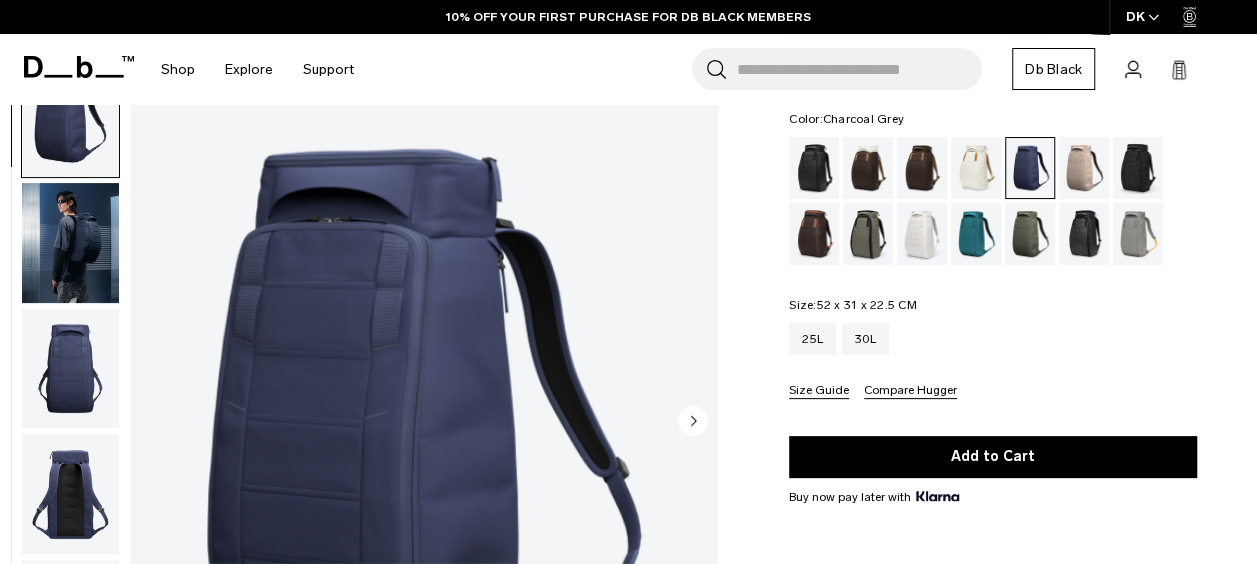 click at bounding box center [1138, 168] 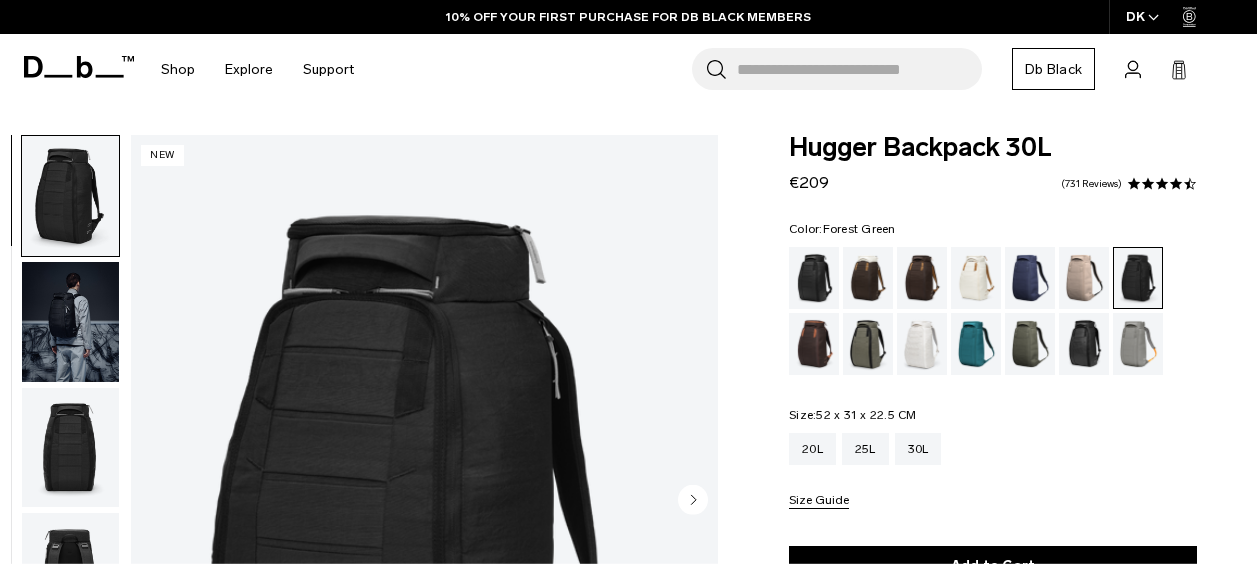 click at bounding box center (868, 344) 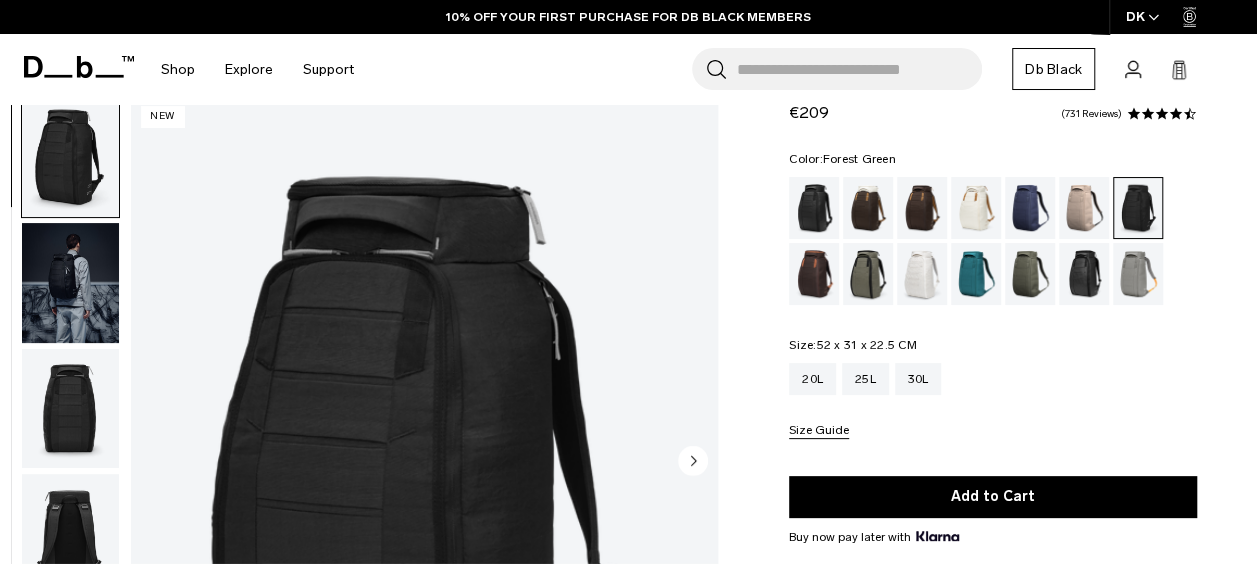 scroll, scrollTop: 70, scrollLeft: 0, axis: vertical 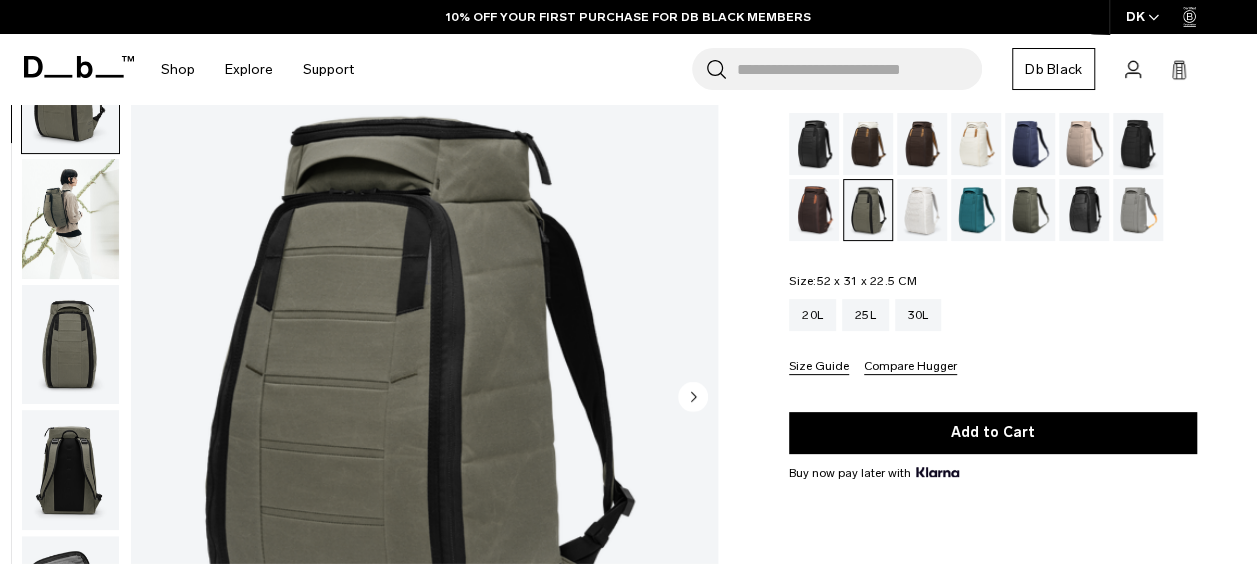 click at bounding box center (1030, 210) 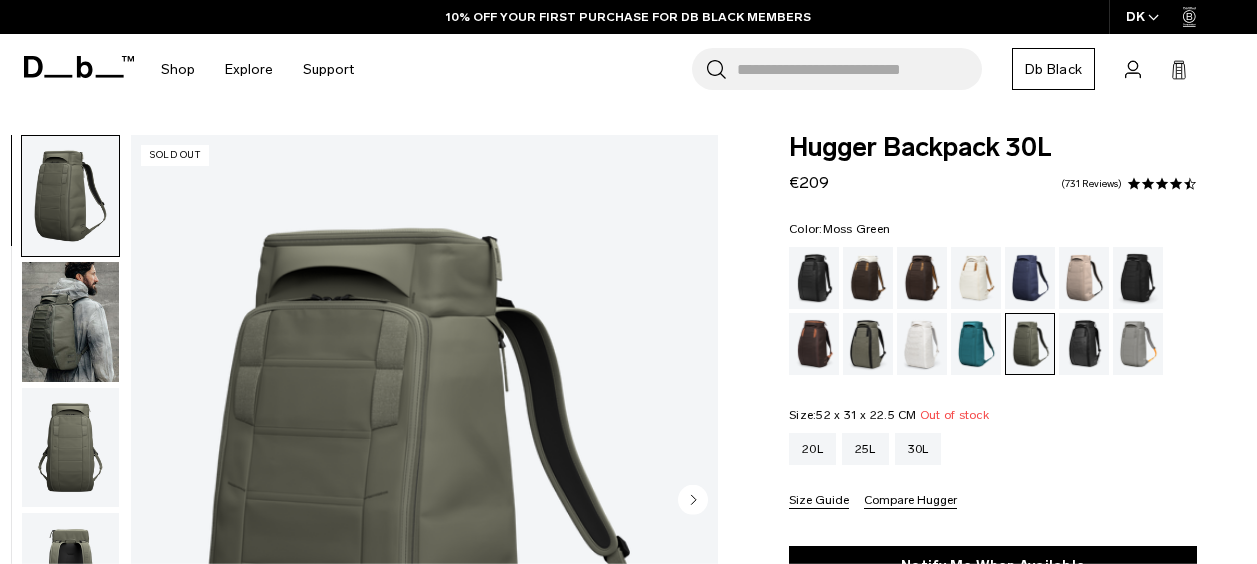 scroll, scrollTop: 42, scrollLeft: 0, axis: vertical 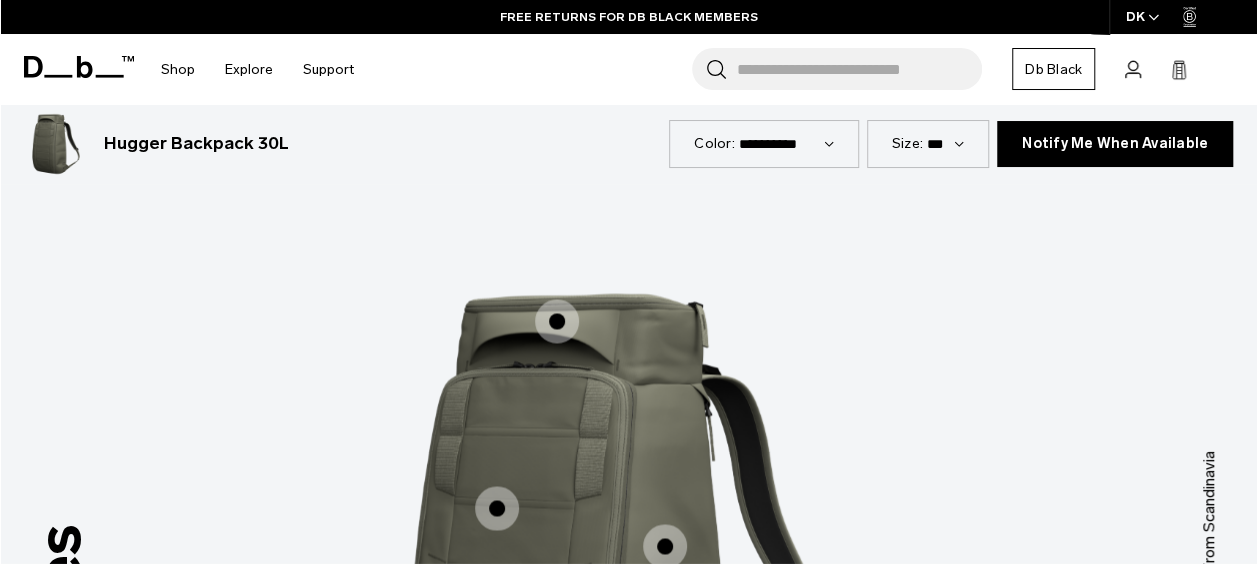 click at bounding box center [557, 321] 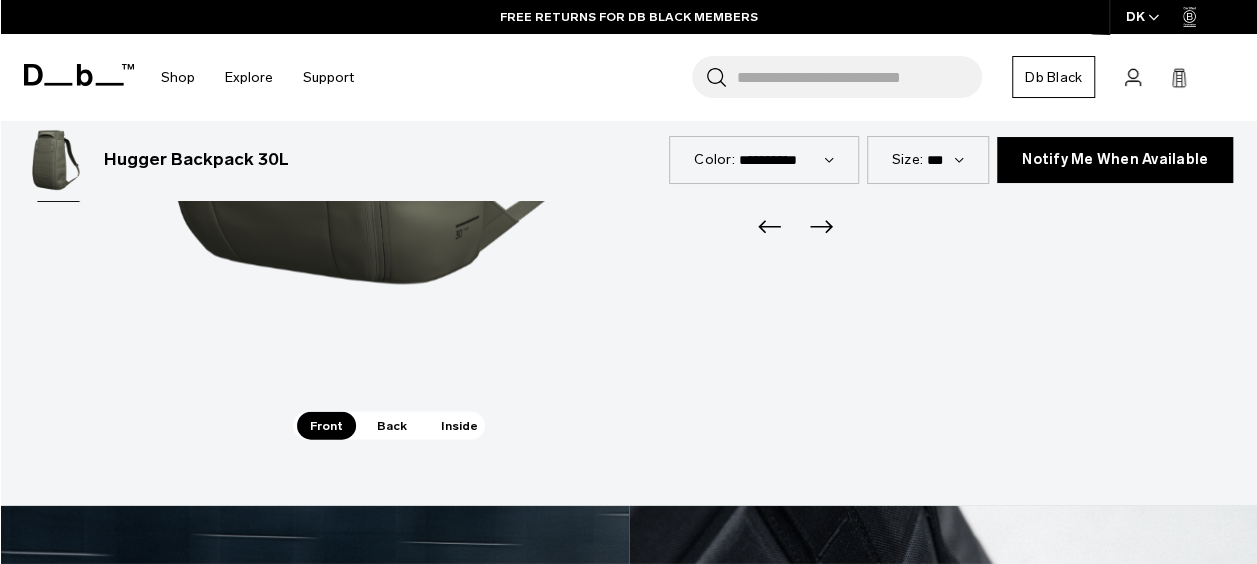 scroll, scrollTop: 2070, scrollLeft: 0, axis: vertical 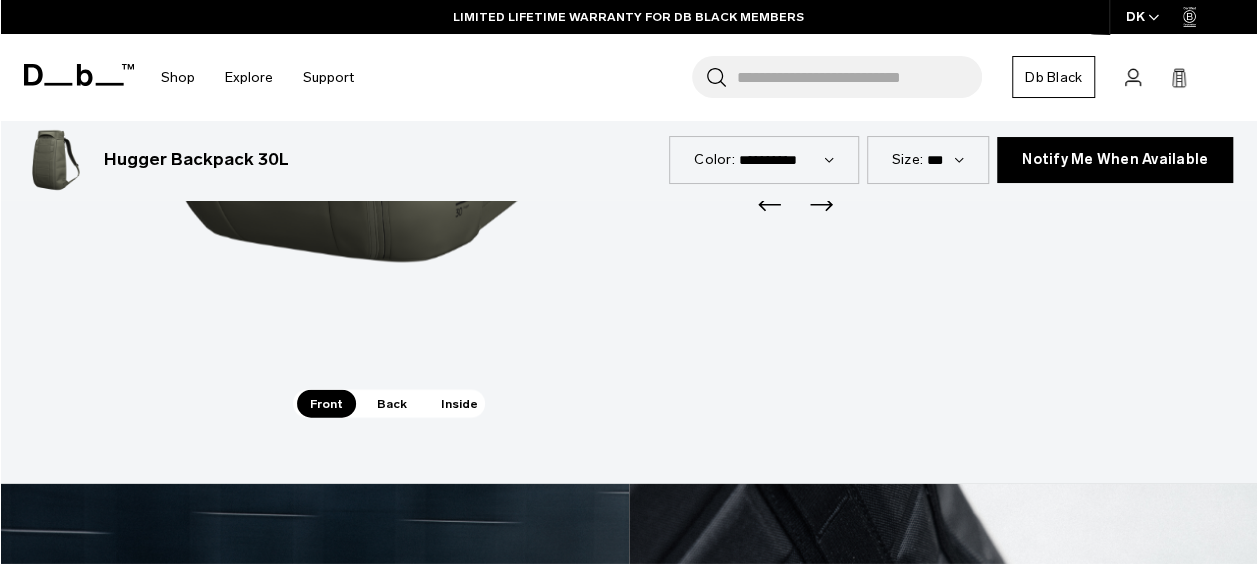 click on "Back" at bounding box center [392, 404] 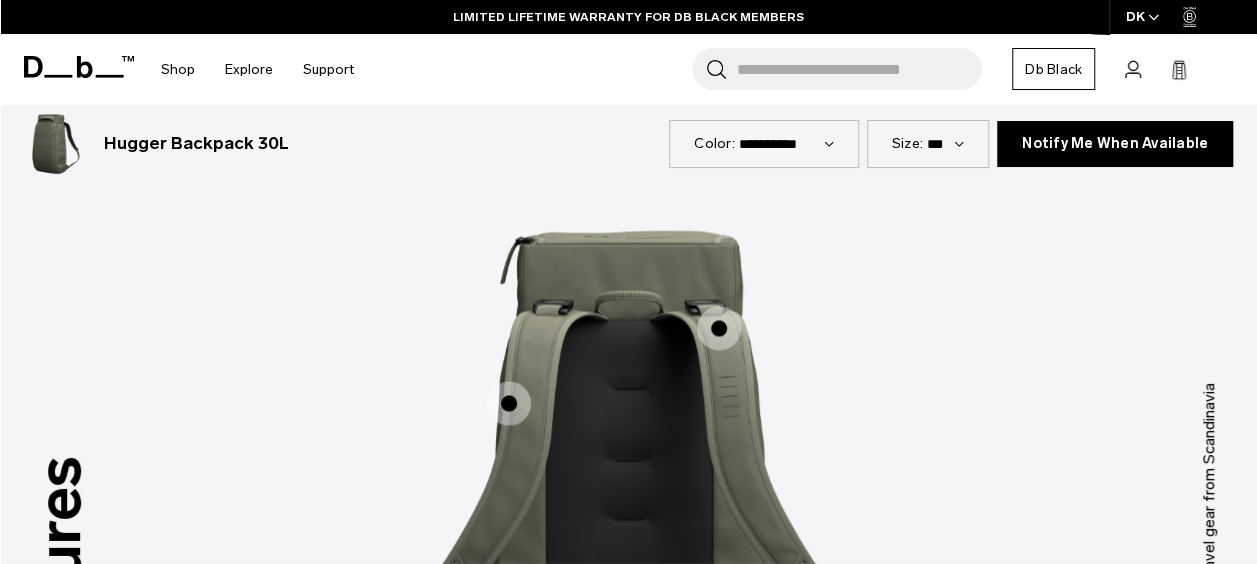 scroll, scrollTop: 1547, scrollLeft: 0, axis: vertical 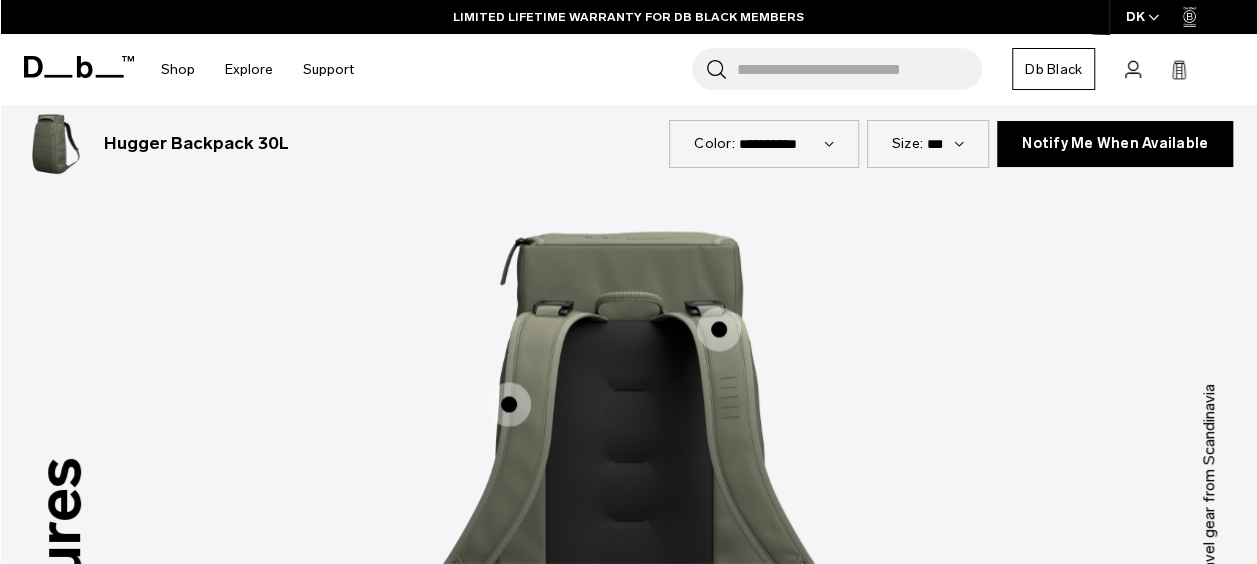 click at bounding box center (719, 329) 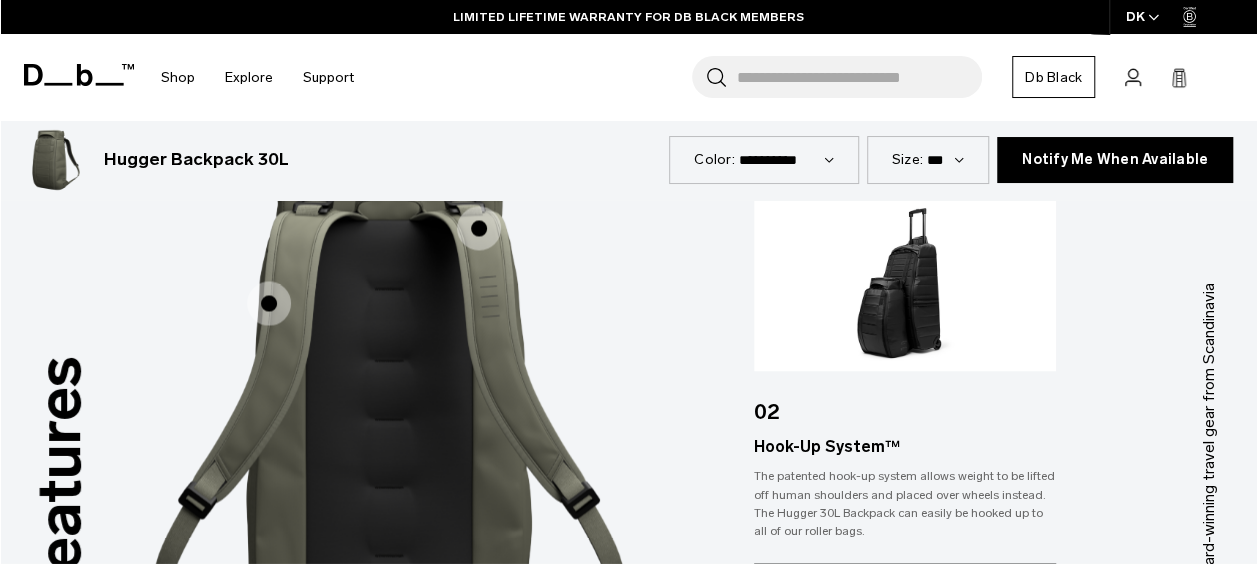 scroll, scrollTop: 1649, scrollLeft: 0, axis: vertical 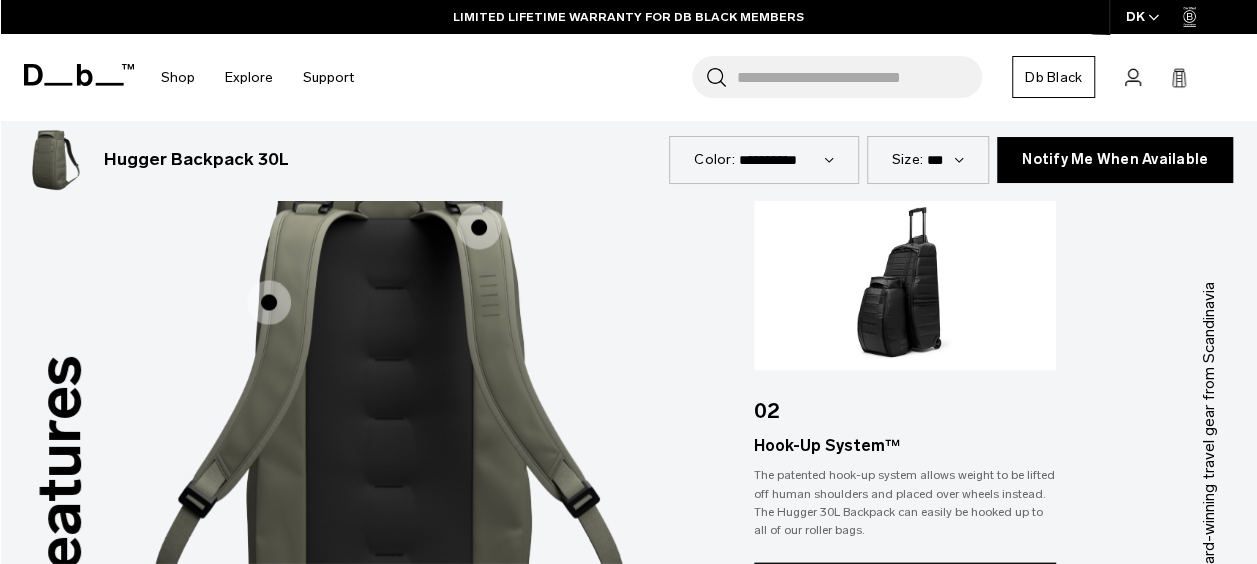 click at bounding box center (269, 302) 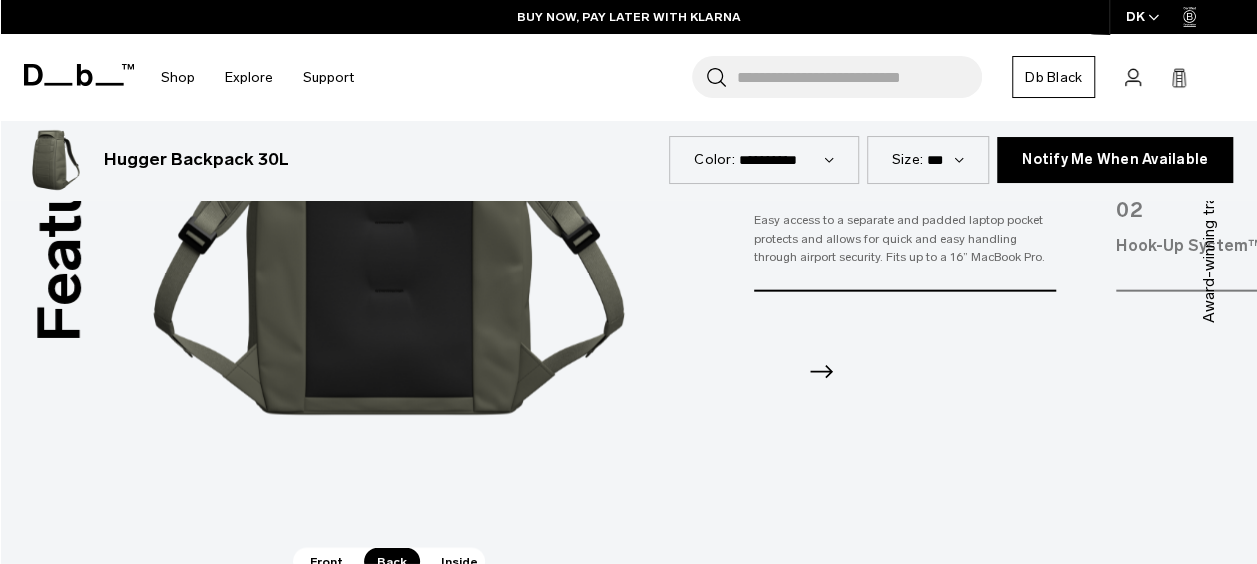 scroll, scrollTop: 1987, scrollLeft: 0, axis: vertical 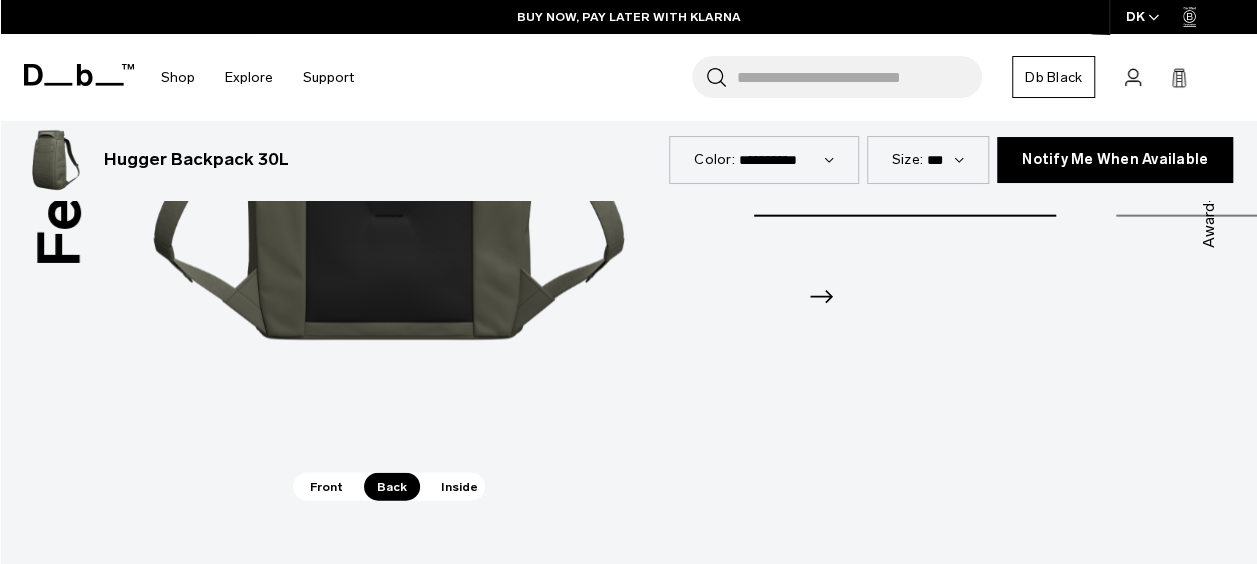click on "Inside" at bounding box center (459, 487) 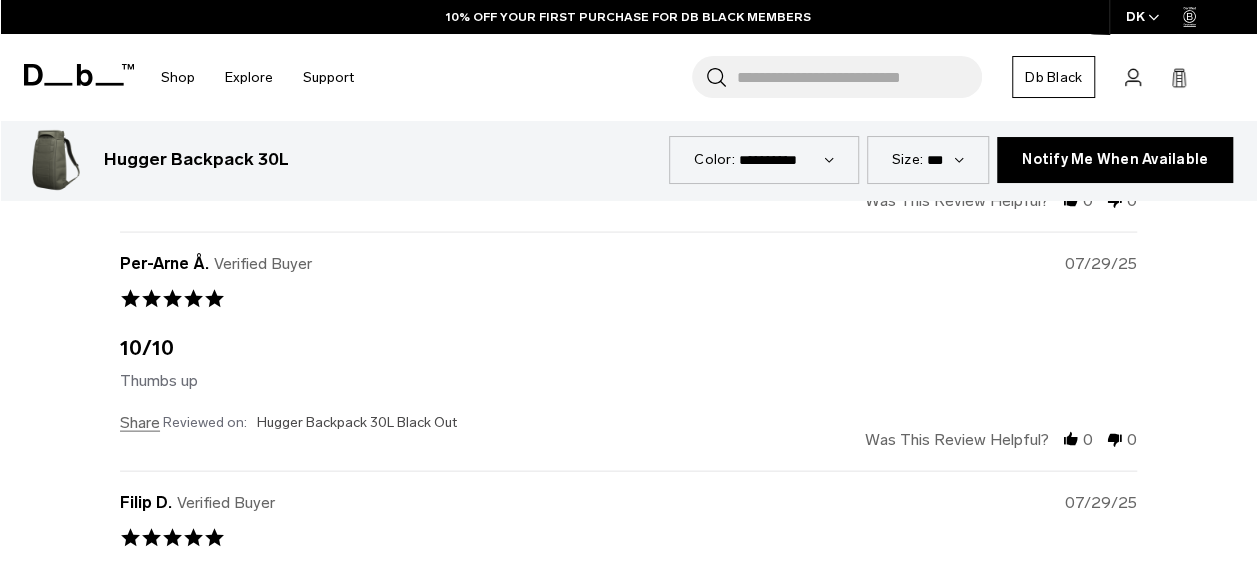 scroll, scrollTop: 5684, scrollLeft: 0, axis: vertical 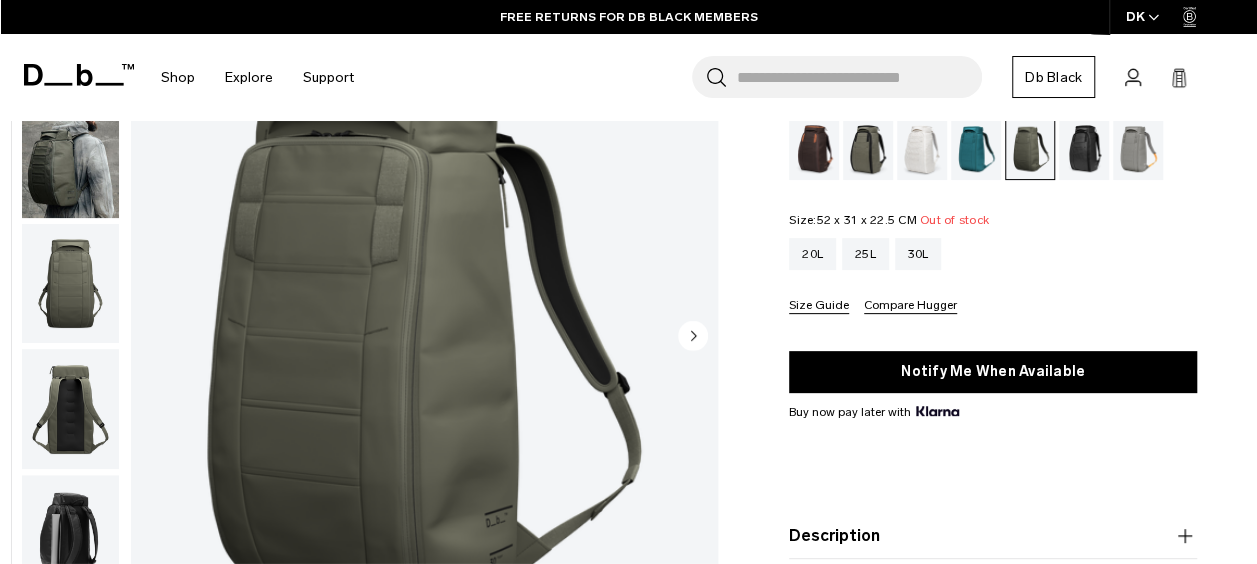 click on "Size Guide" at bounding box center [819, 306] 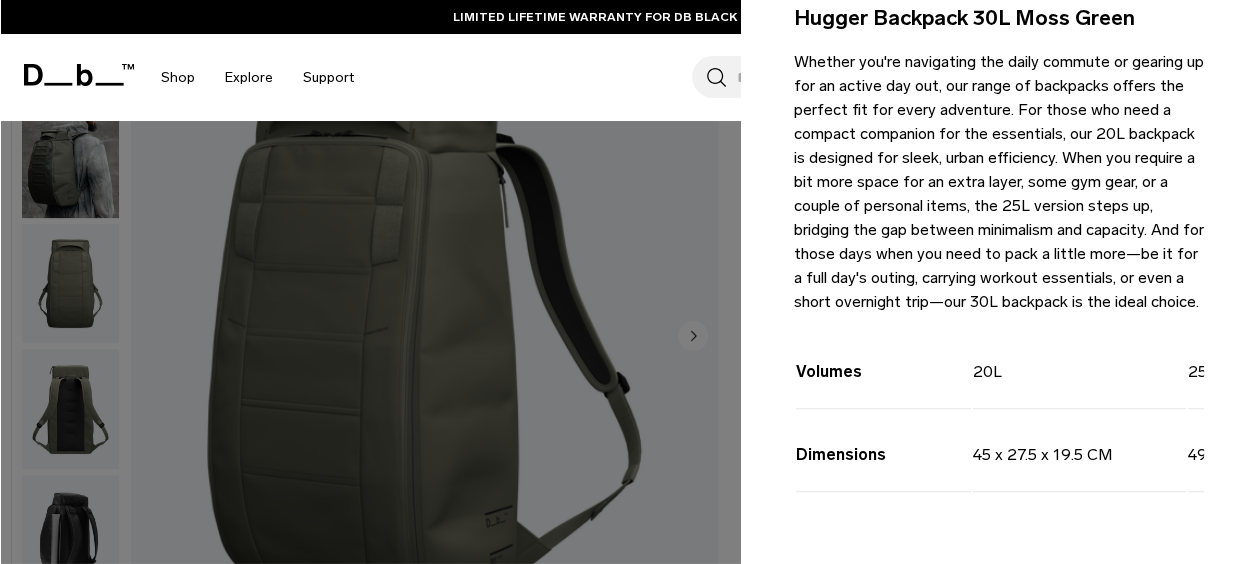 scroll, scrollTop: 670, scrollLeft: 0, axis: vertical 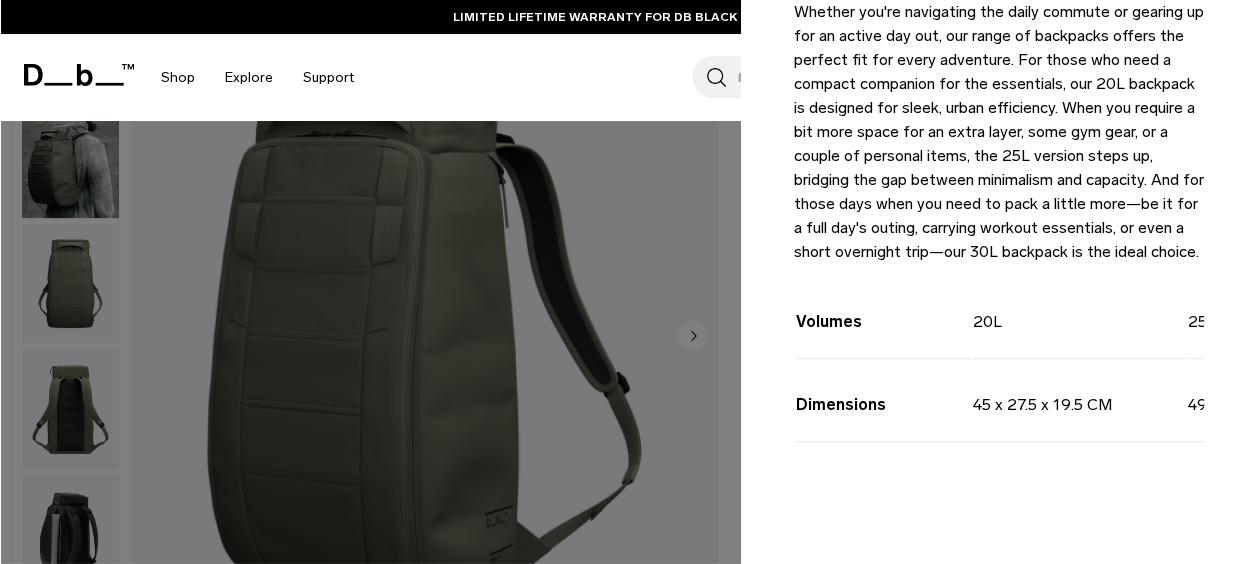 drag, startPoint x: 940, startPoint y: 487, endPoint x: 1113, endPoint y: 490, distance: 173.02602 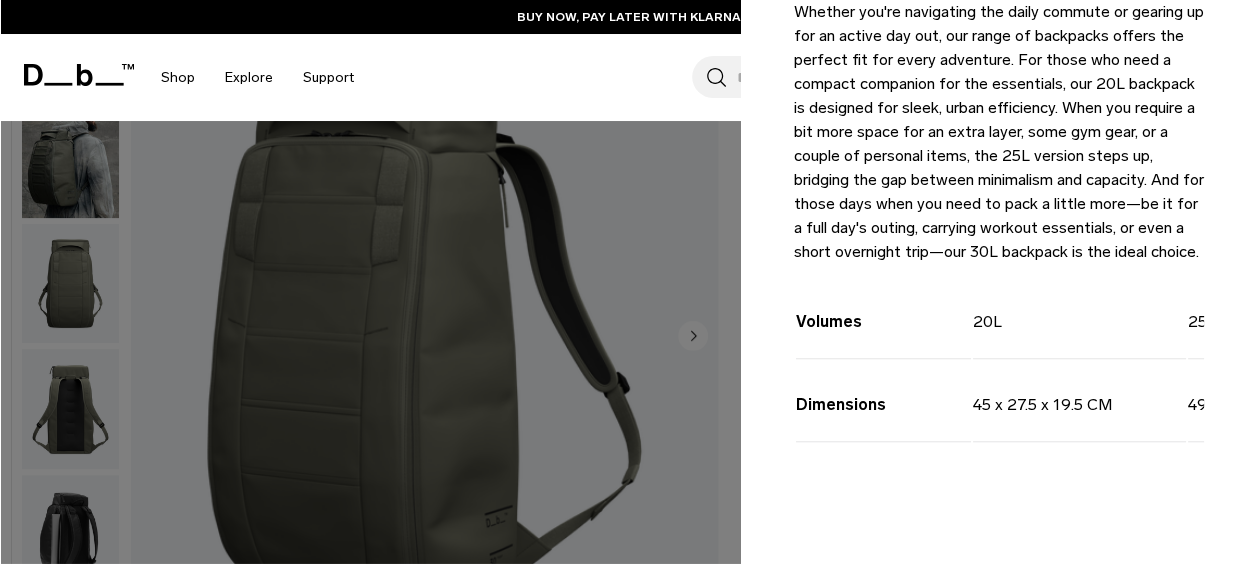 scroll, scrollTop: 0, scrollLeft: 394, axis: horizontal 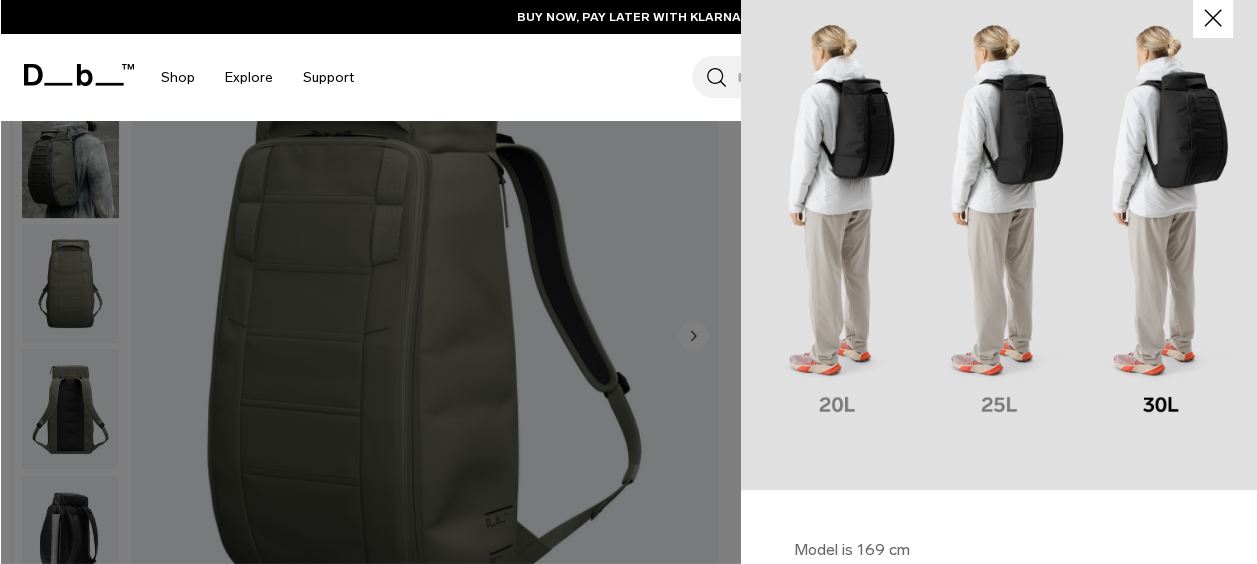 click 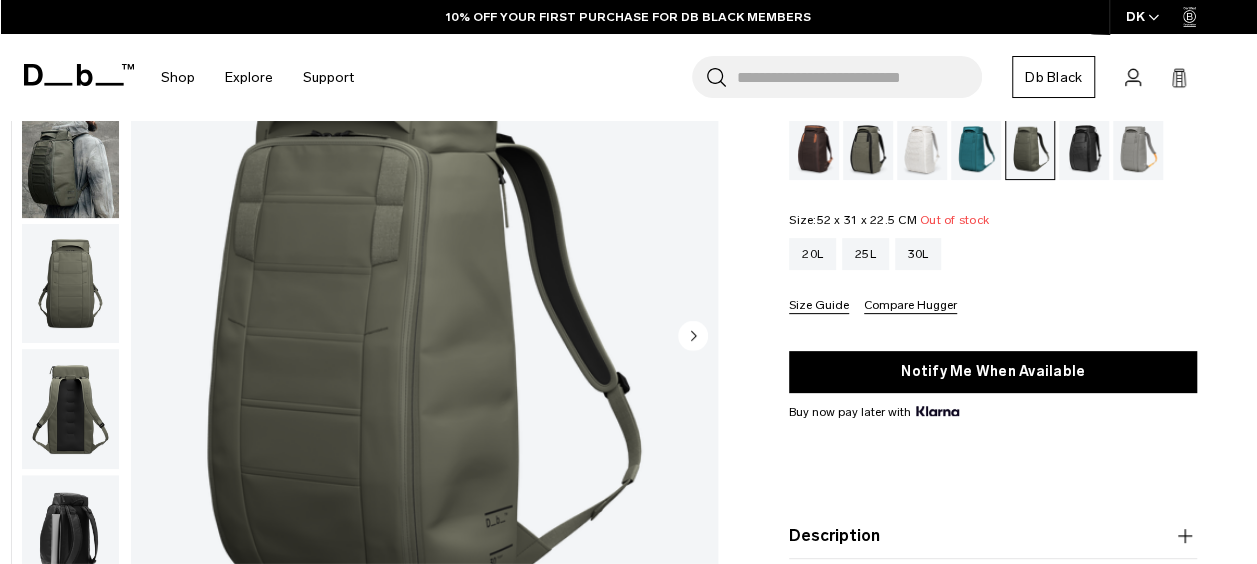 scroll, scrollTop: 0, scrollLeft: 0, axis: both 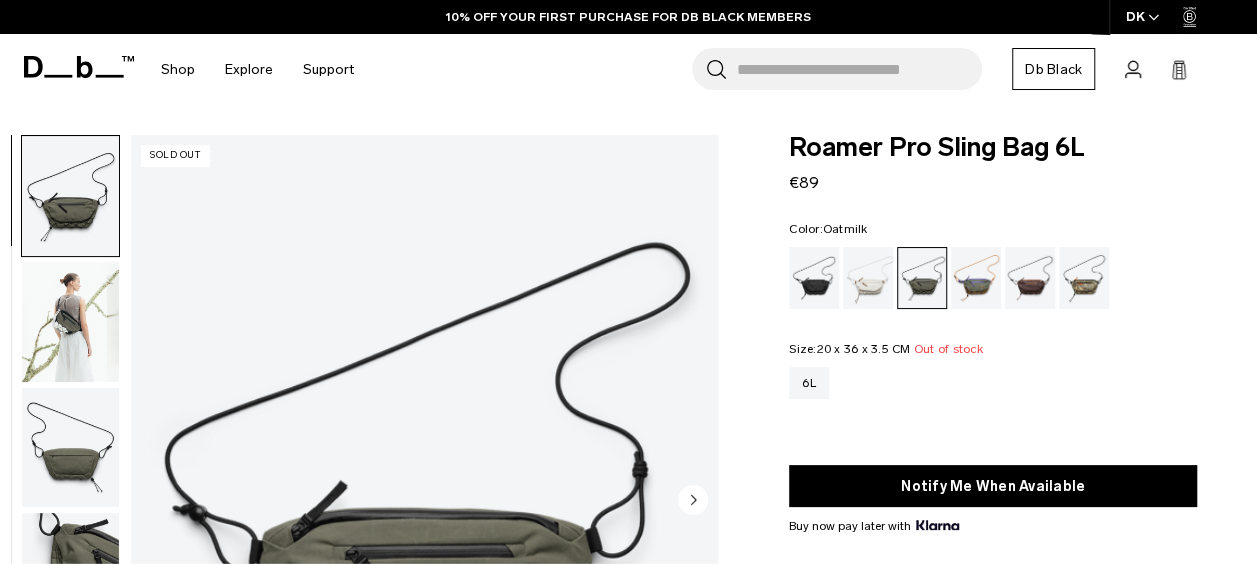 click at bounding box center (868, 278) 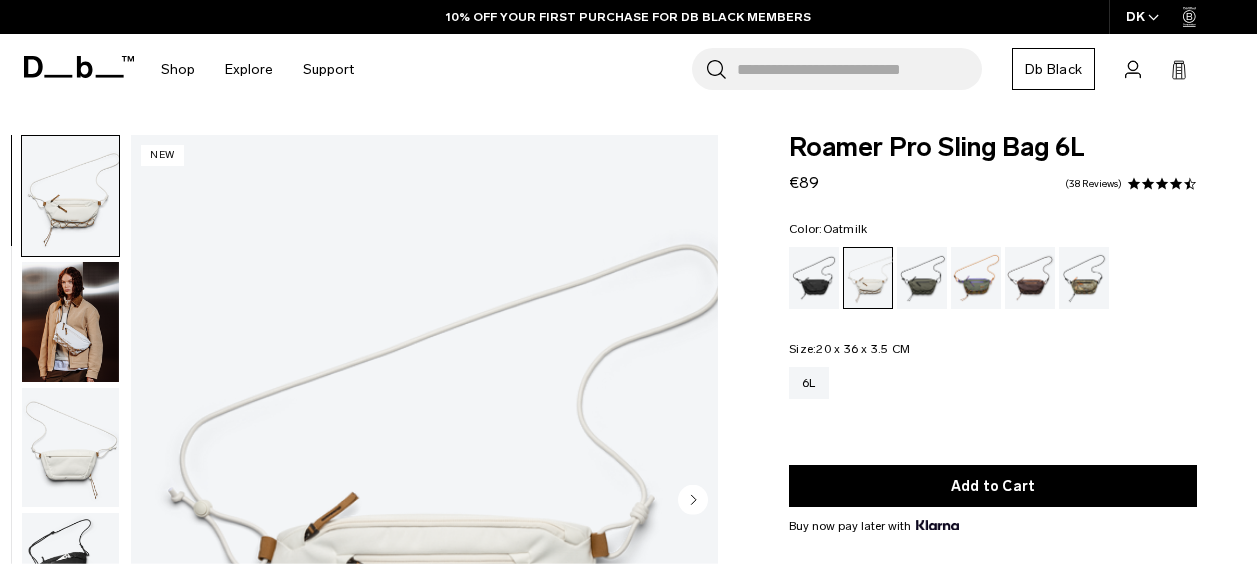 scroll, scrollTop: 116, scrollLeft: 0, axis: vertical 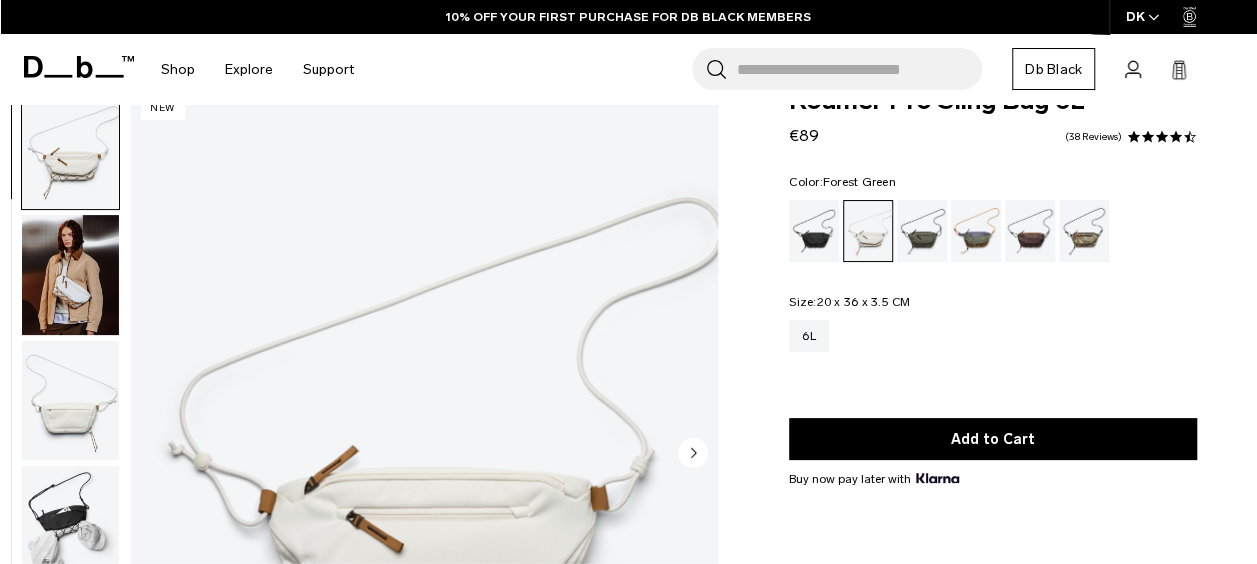 click at bounding box center (922, 231) 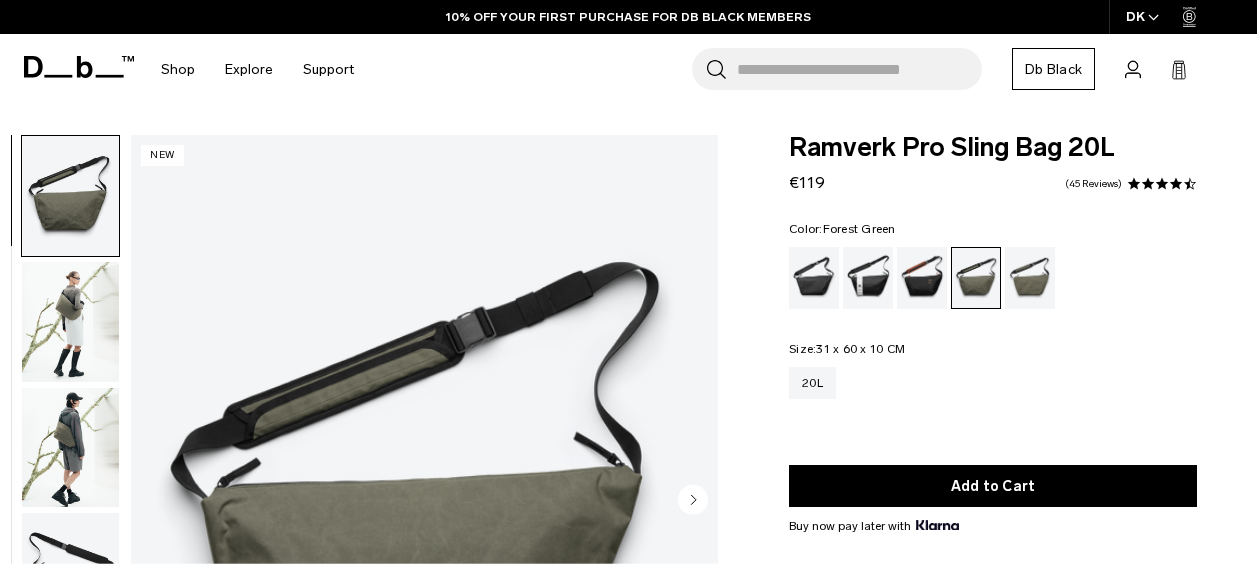 scroll, scrollTop: 19, scrollLeft: 0, axis: vertical 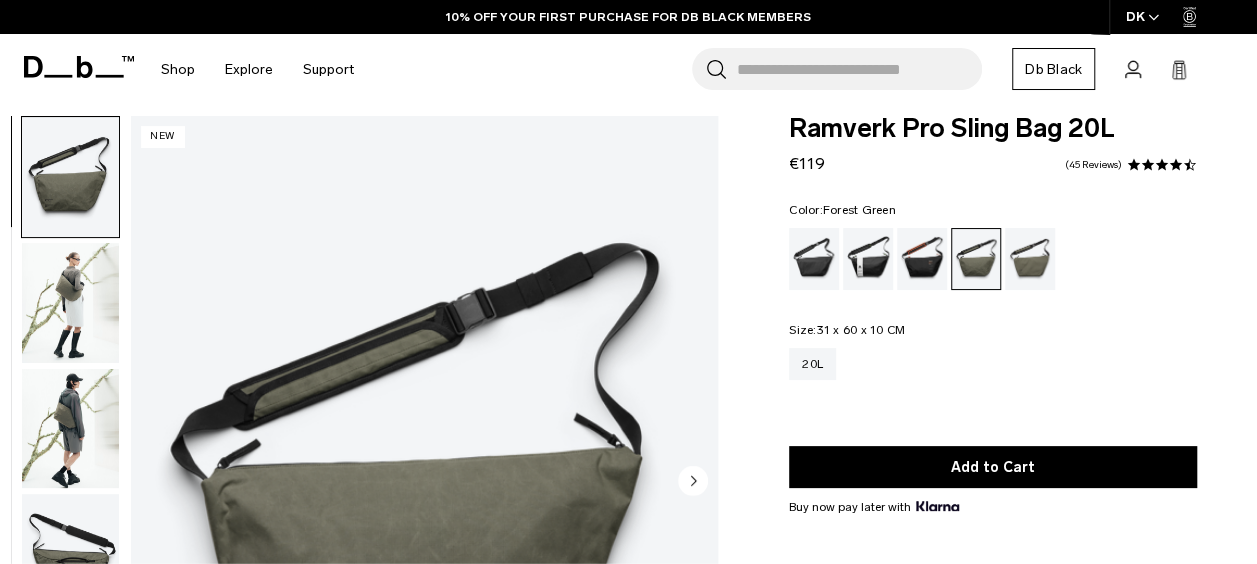 click at bounding box center [70, 303] 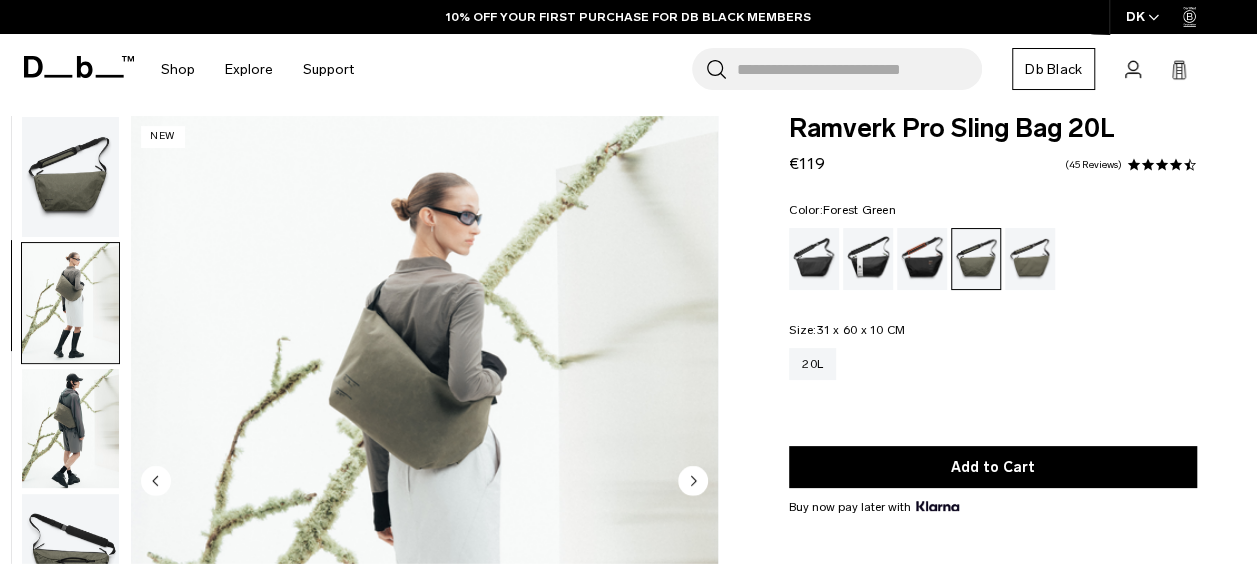 scroll, scrollTop: 18, scrollLeft: 0, axis: vertical 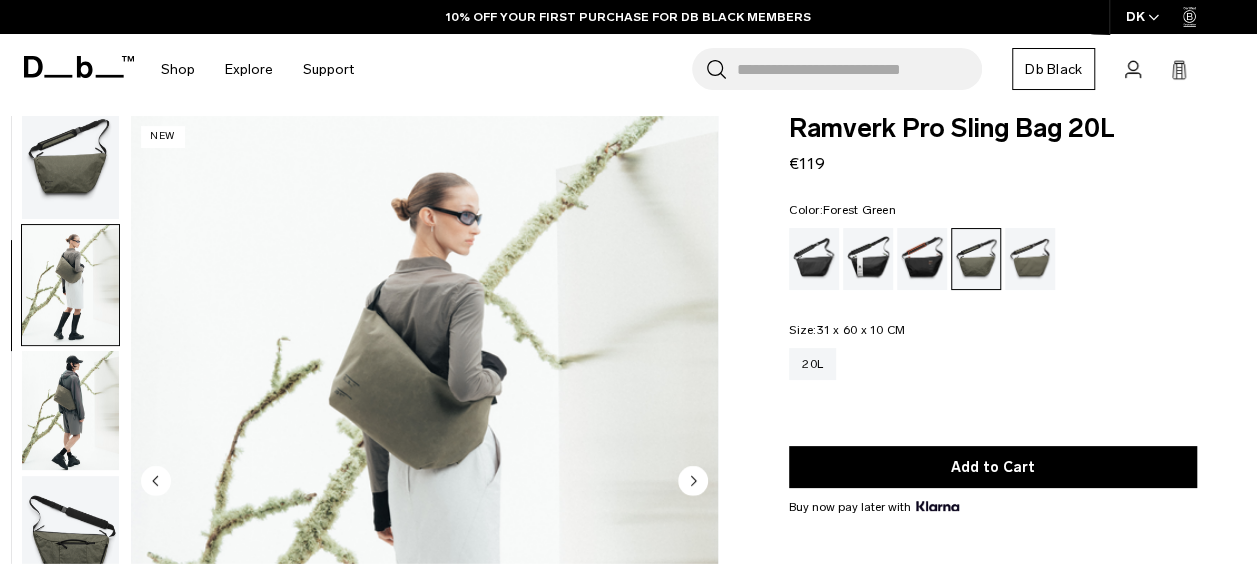 click at bounding box center (70, 411) 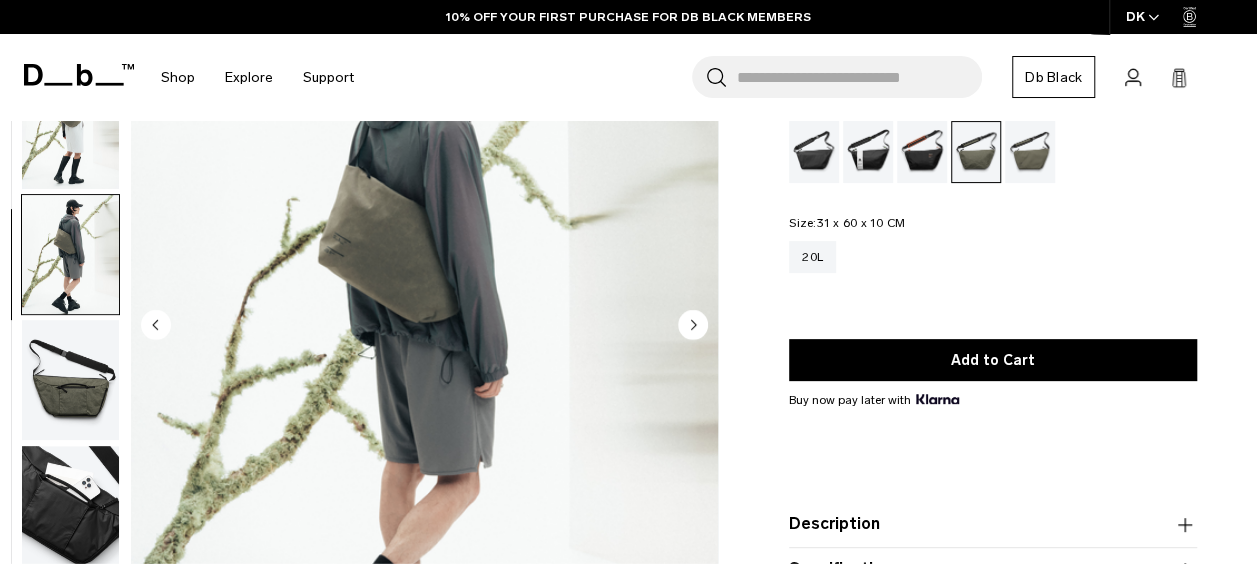 click at bounding box center [70, 380] 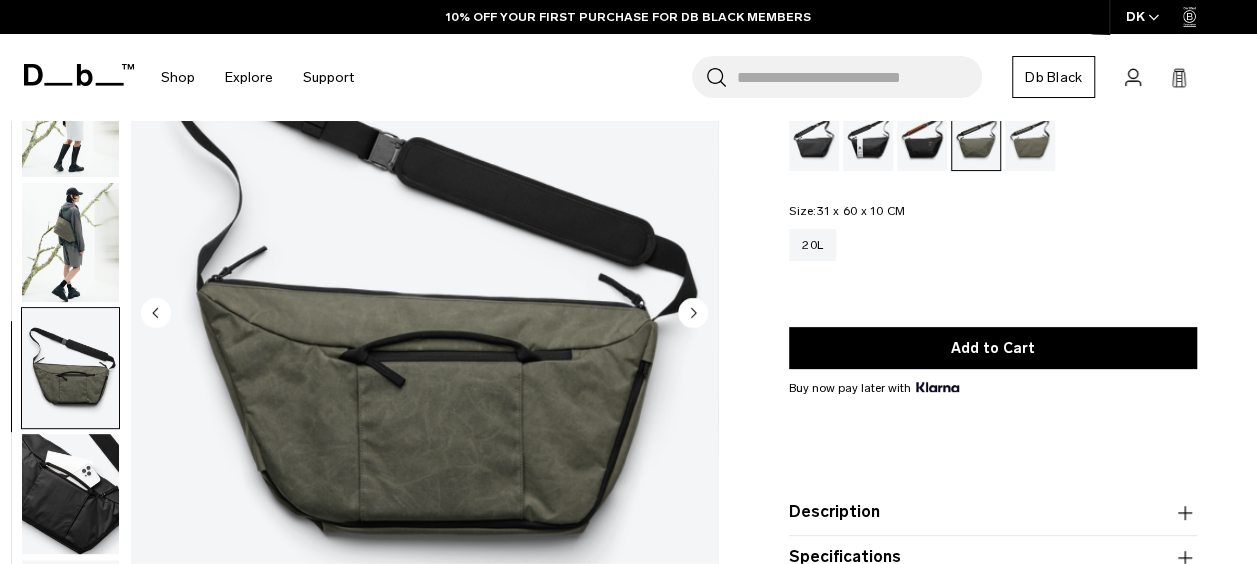 click at bounding box center (70, 494) 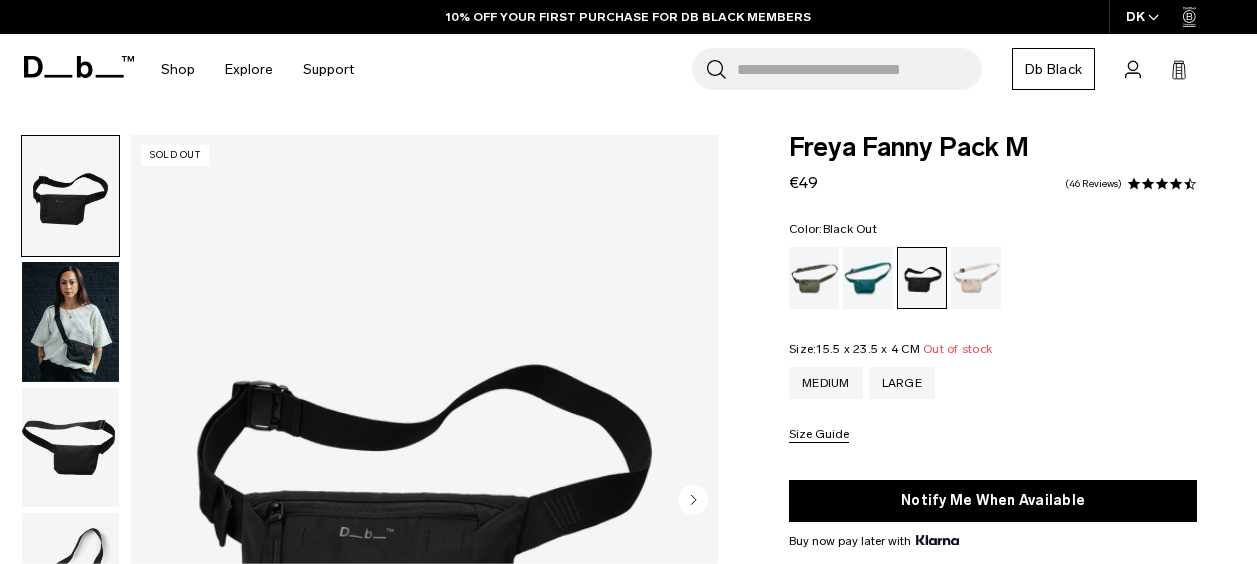scroll, scrollTop: 109, scrollLeft: 0, axis: vertical 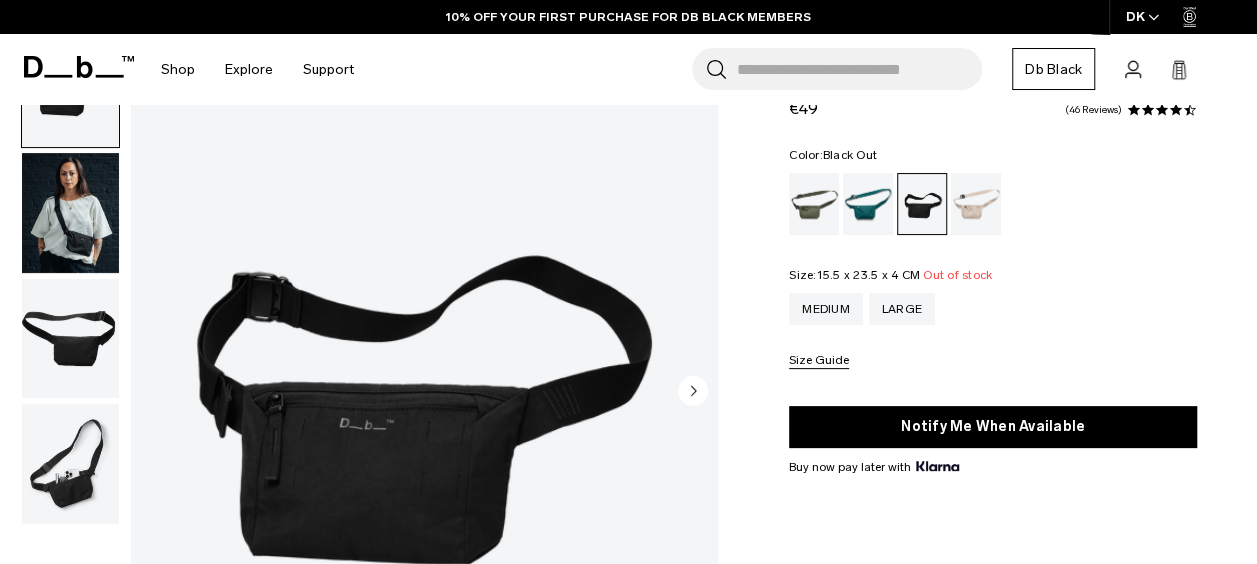 click at bounding box center [70, 213] 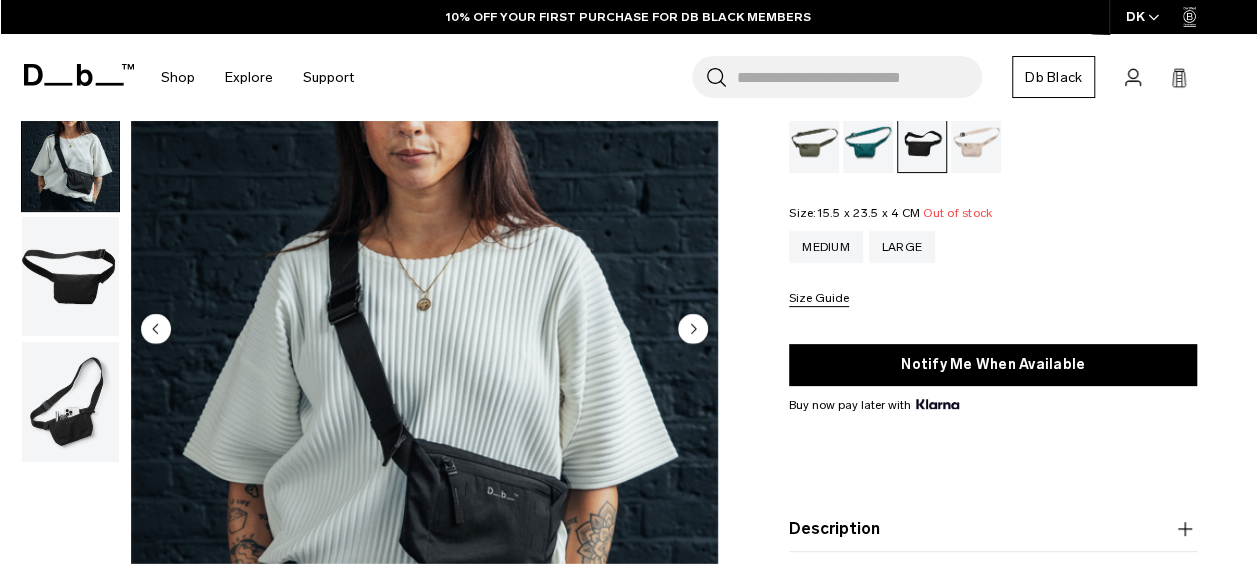 scroll, scrollTop: 169, scrollLeft: 0, axis: vertical 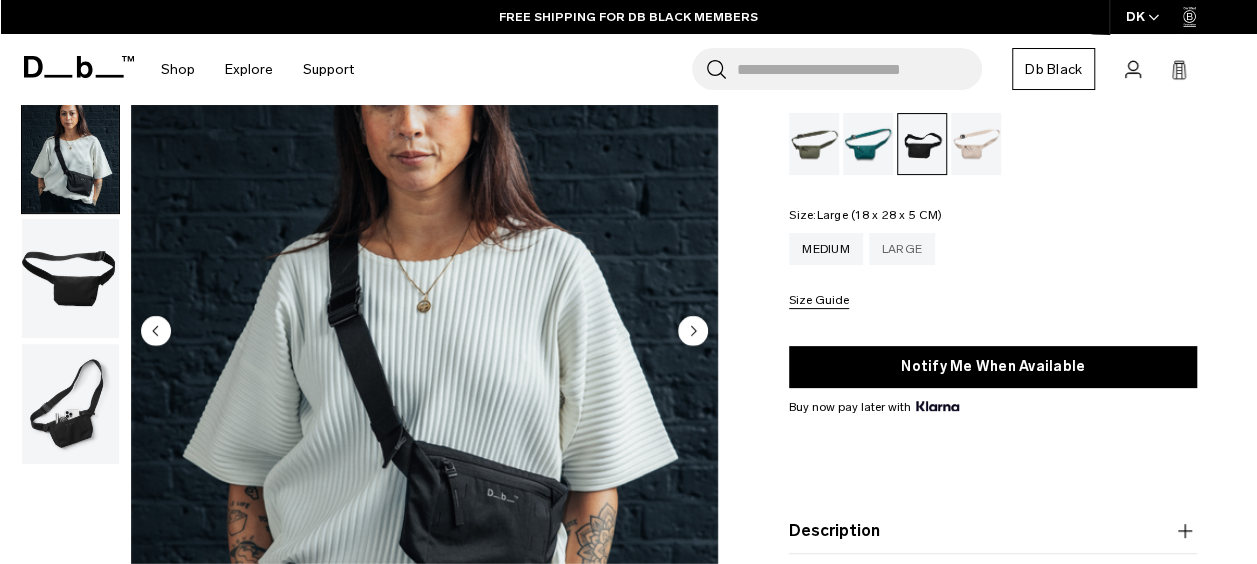 click on "Large" at bounding box center [902, 249] 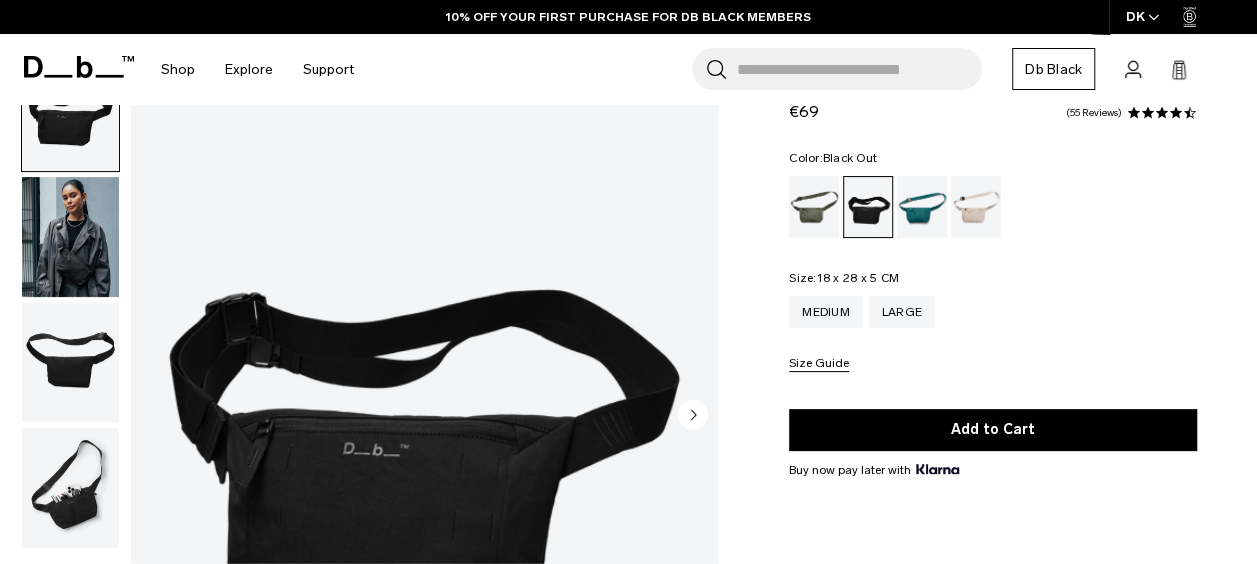 click at bounding box center [70, 237] 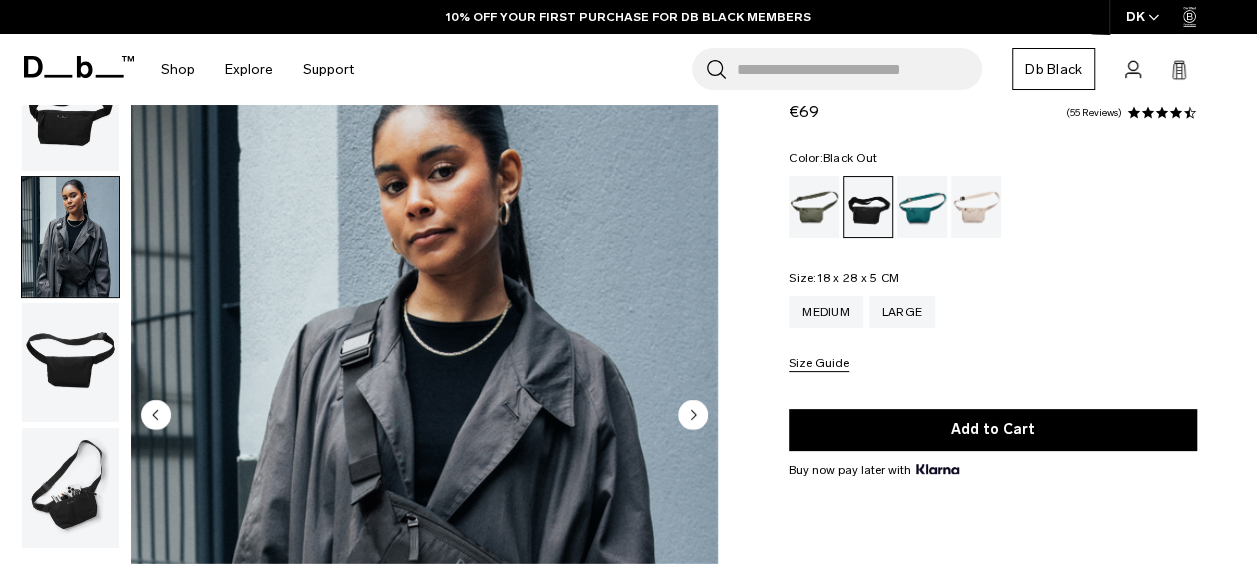 scroll, scrollTop: 0, scrollLeft: 0, axis: both 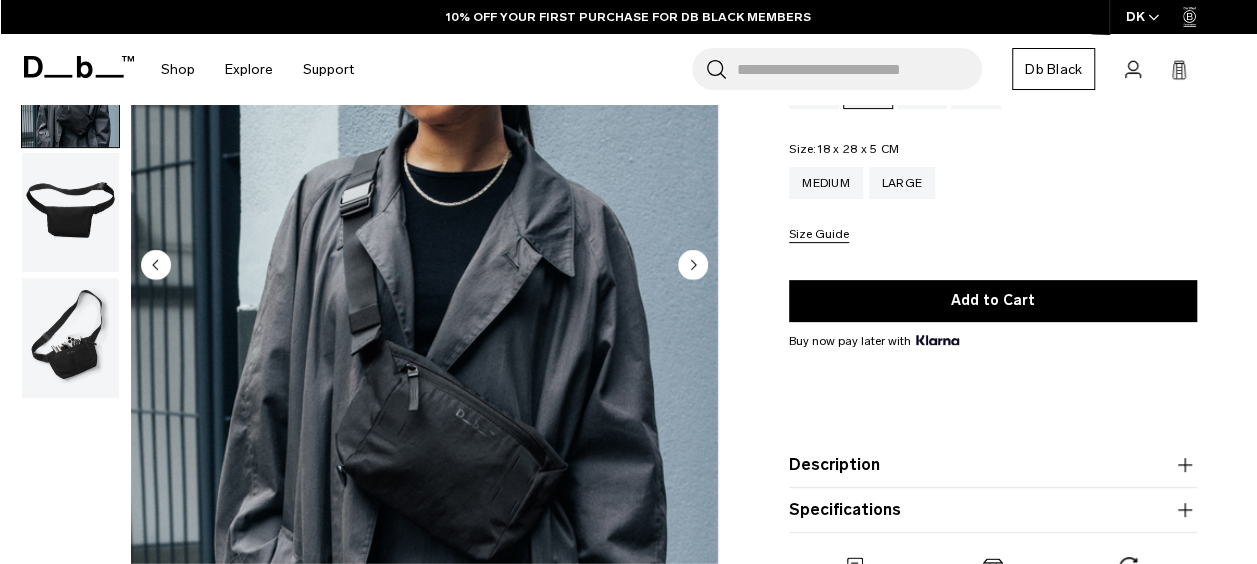 click at bounding box center (70, 338) 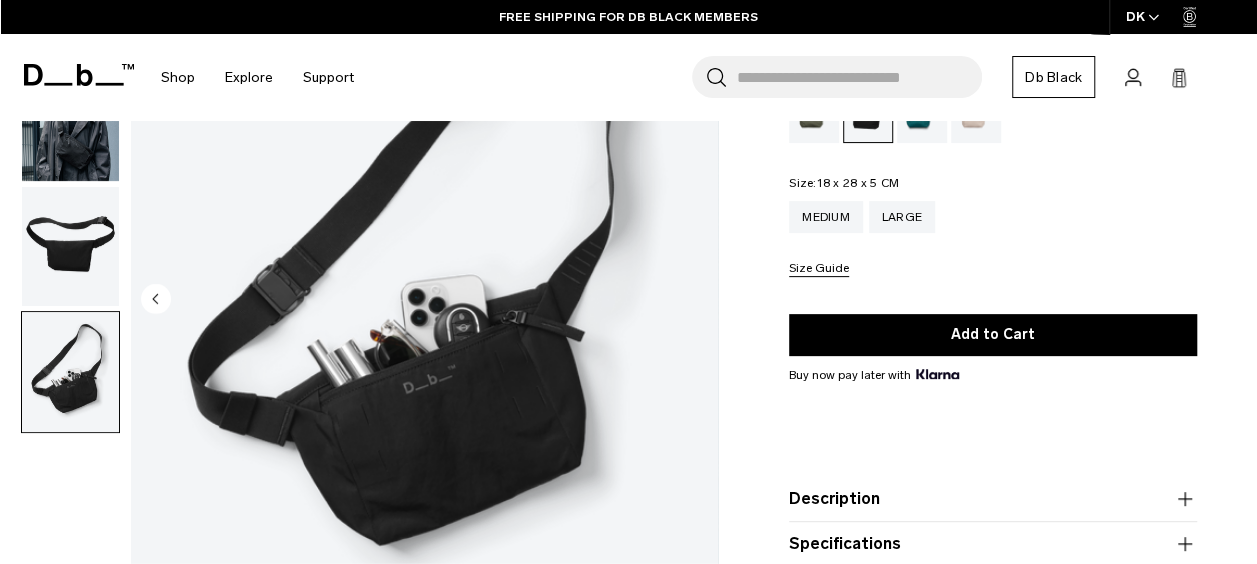 scroll, scrollTop: 216, scrollLeft: 0, axis: vertical 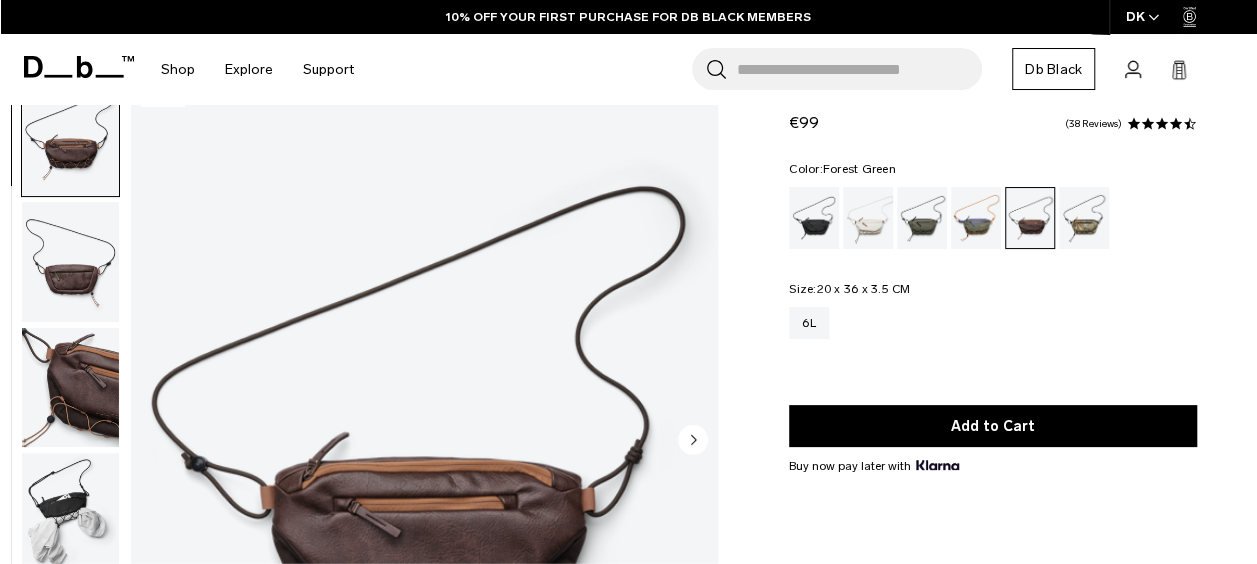 click at bounding box center [922, 218] 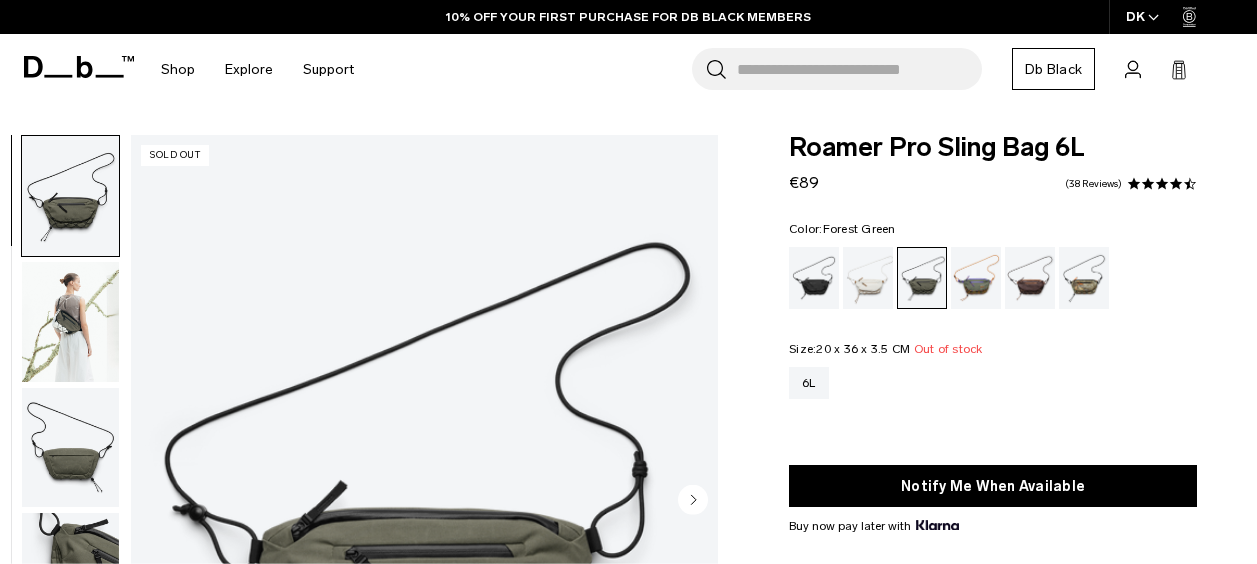 scroll, scrollTop: 138, scrollLeft: 0, axis: vertical 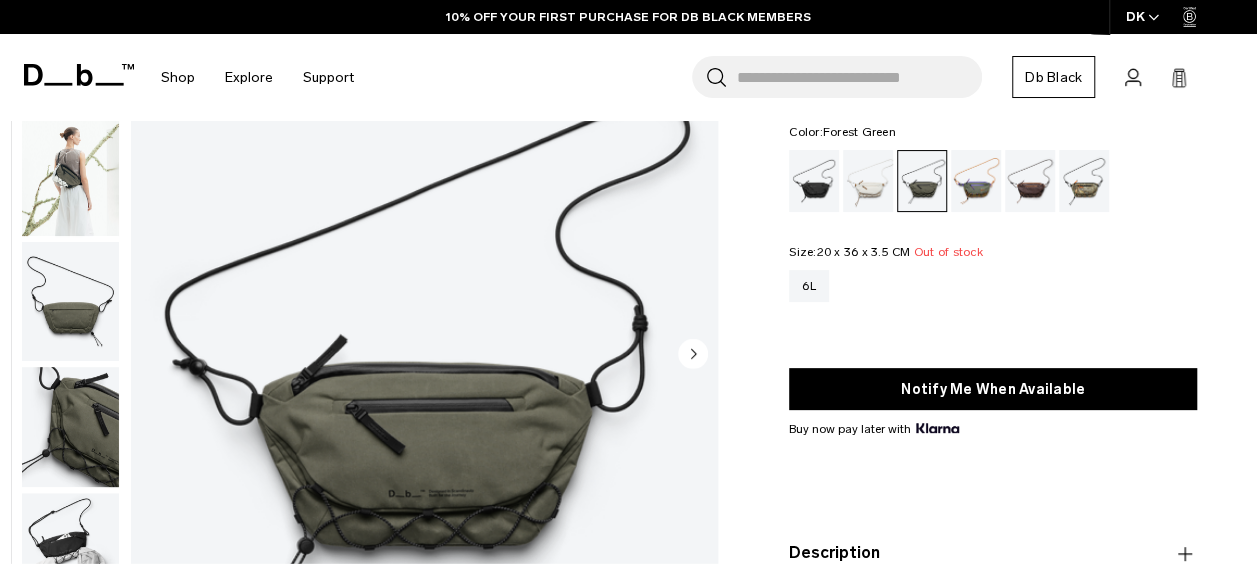 click 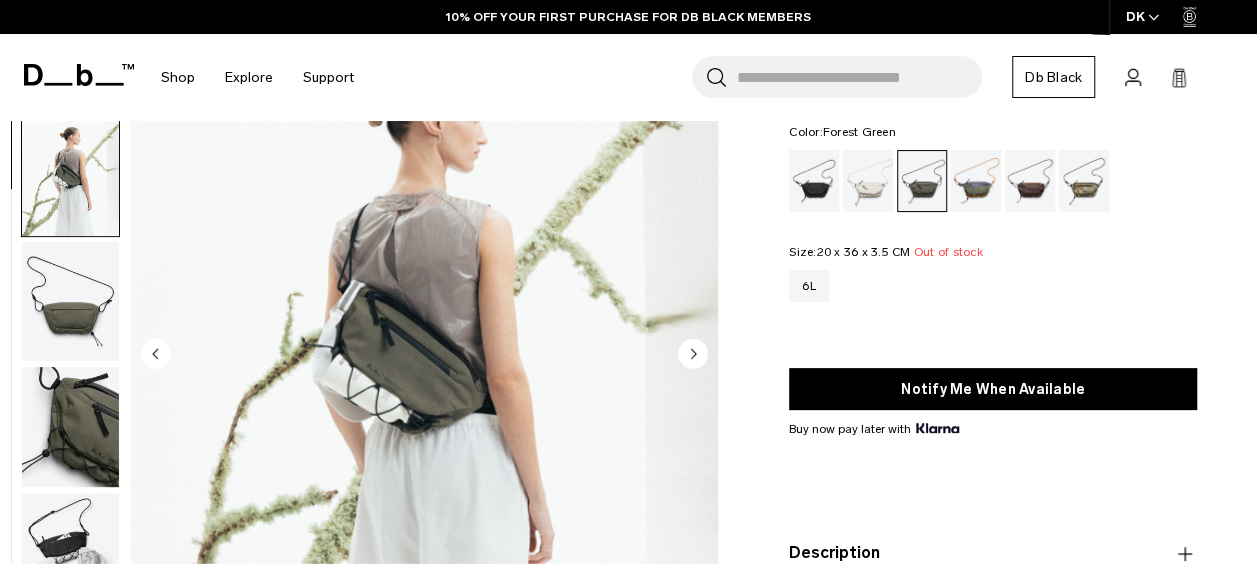 scroll, scrollTop: 126, scrollLeft: 0, axis: vertical 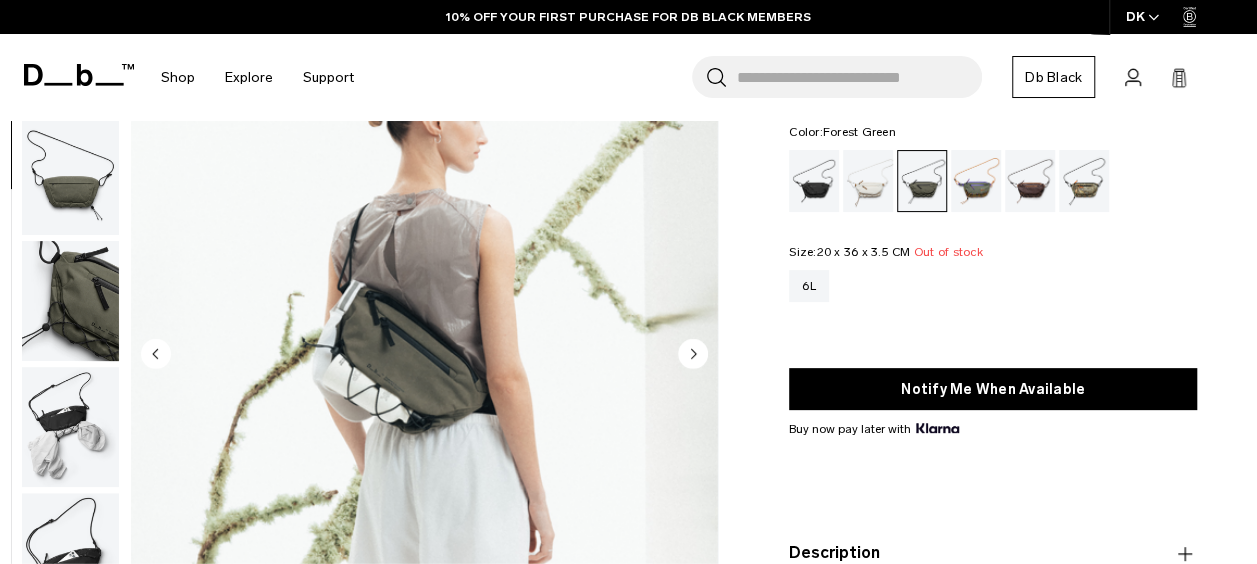 click 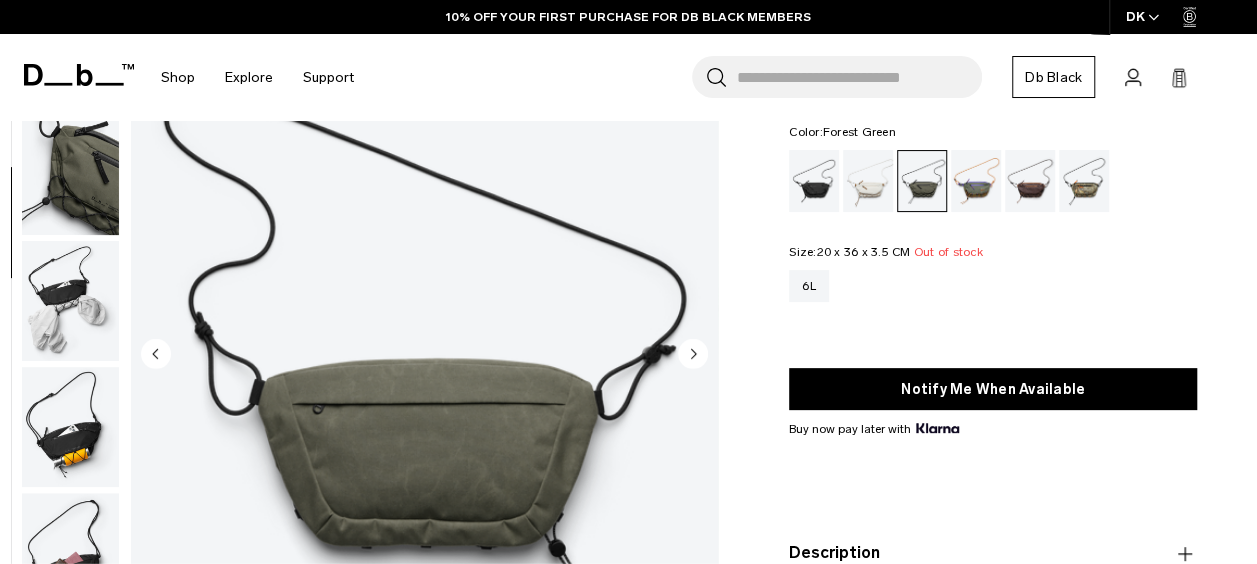 click 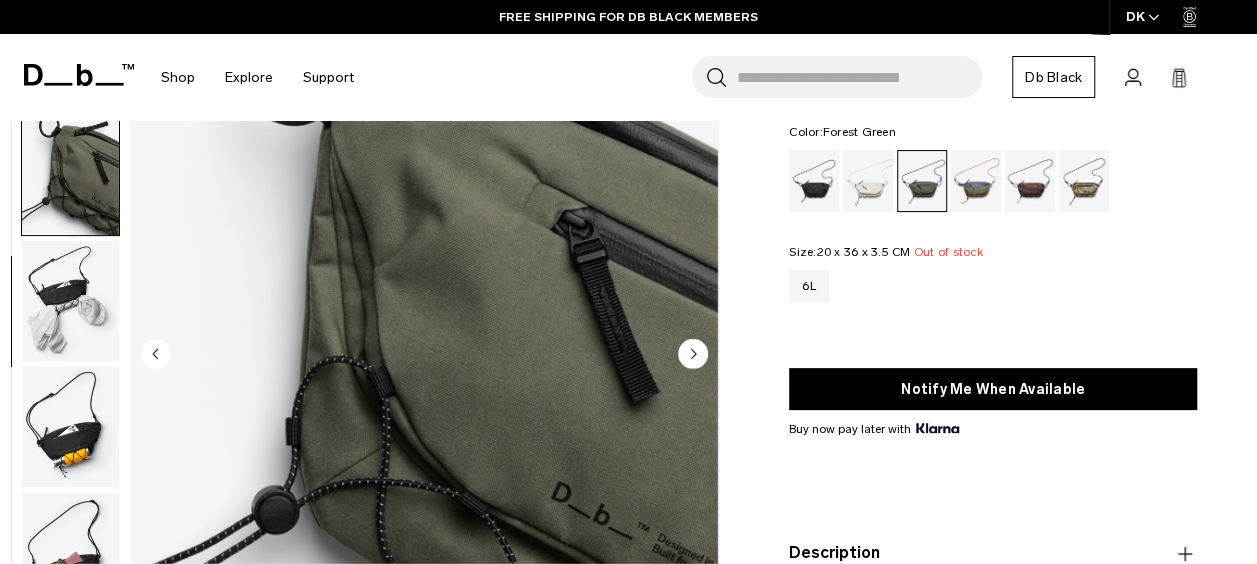scroll, scrollTop: 270, scrollLeft: 0, axis: vertical 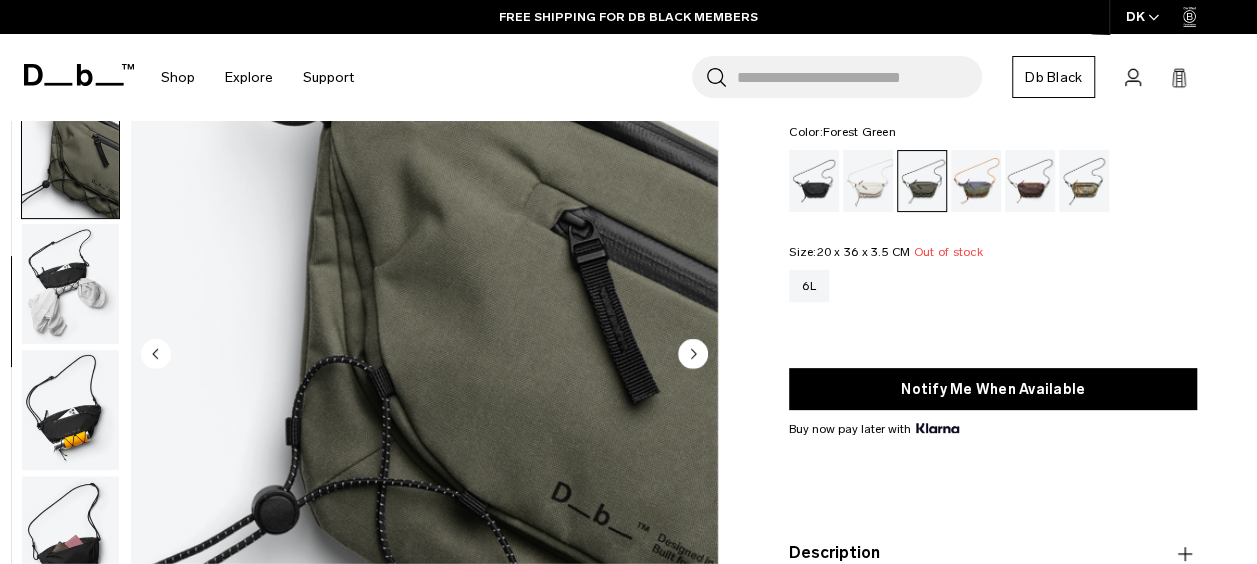 click 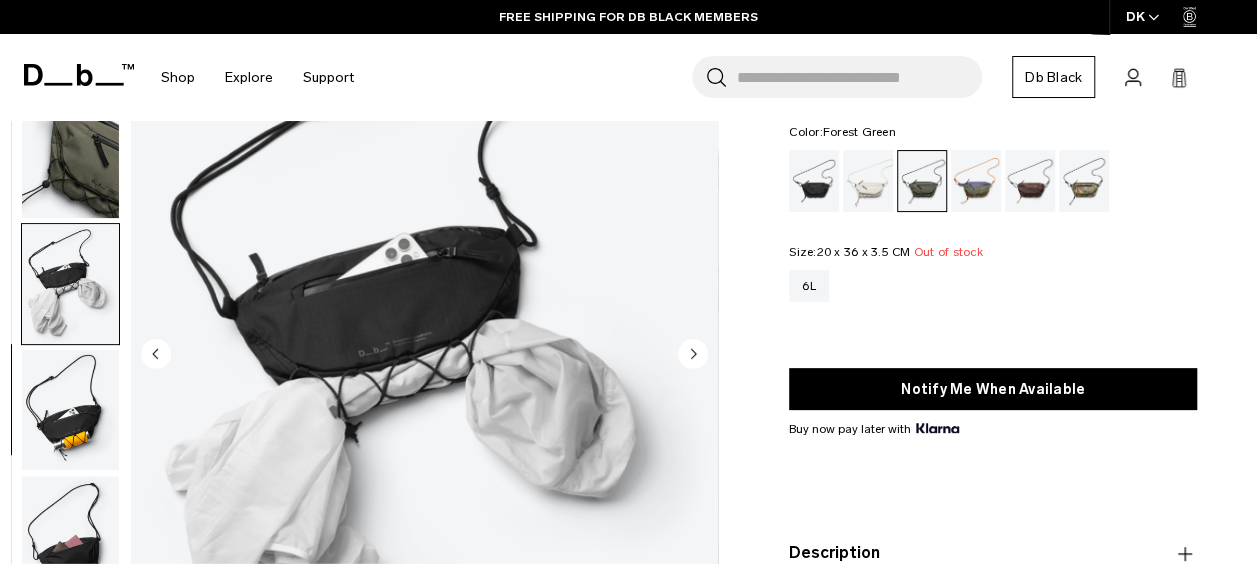 click 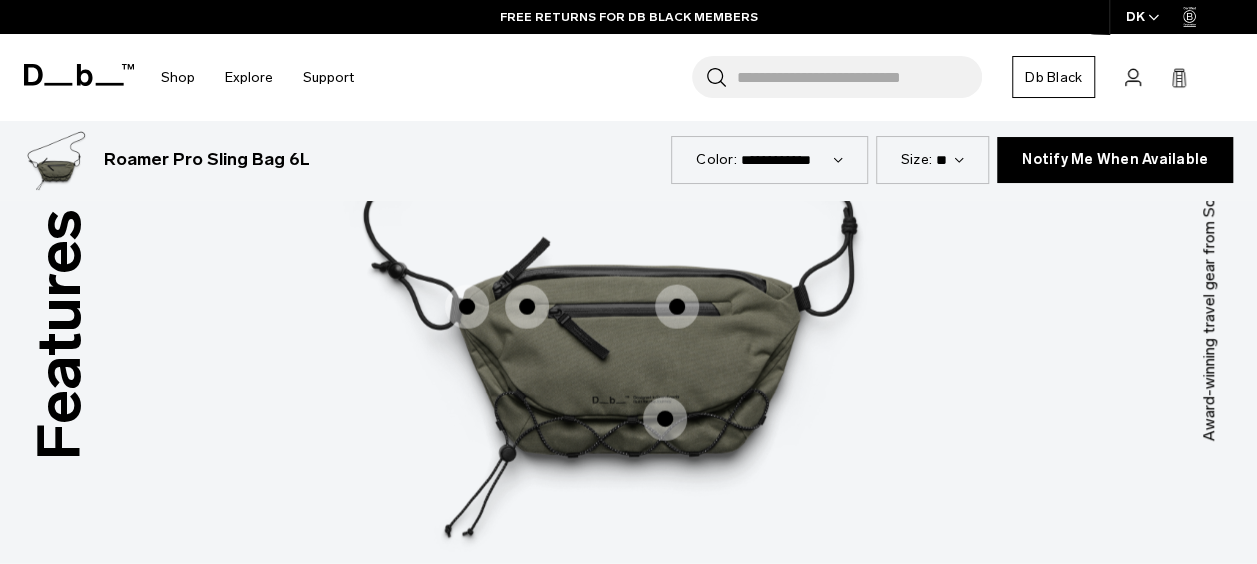 scroll, scrollTop: 2413, scrollLeft: 0, axis: vertical 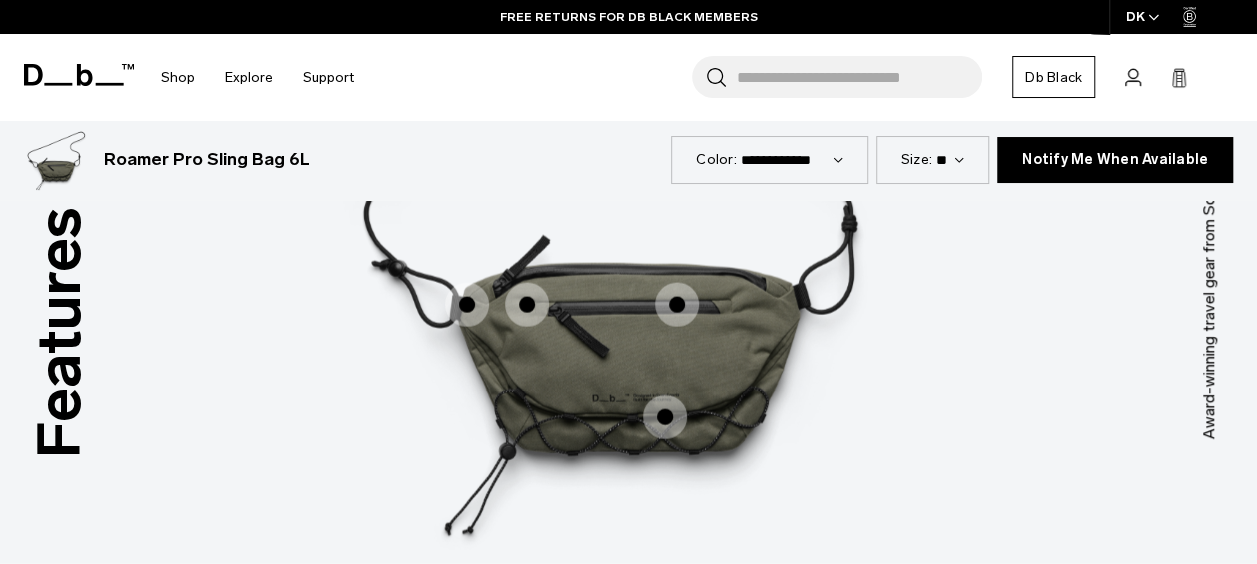 click at bounding box center (467, 305) 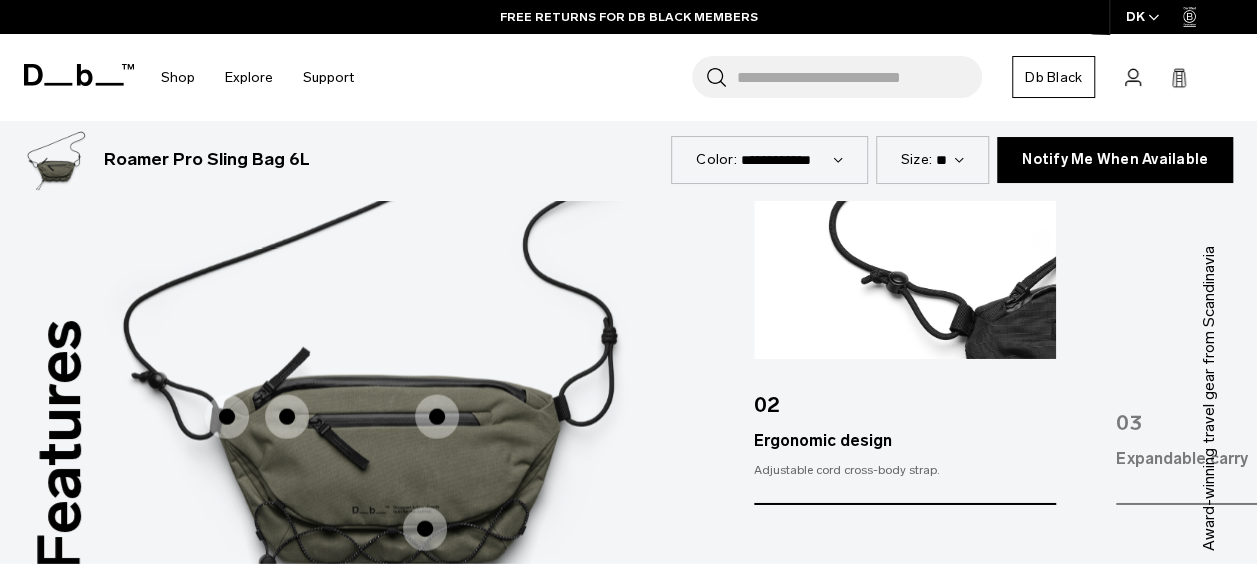 scroll, scrollTop: 2305, scrollLeft: 0, axis: vertical 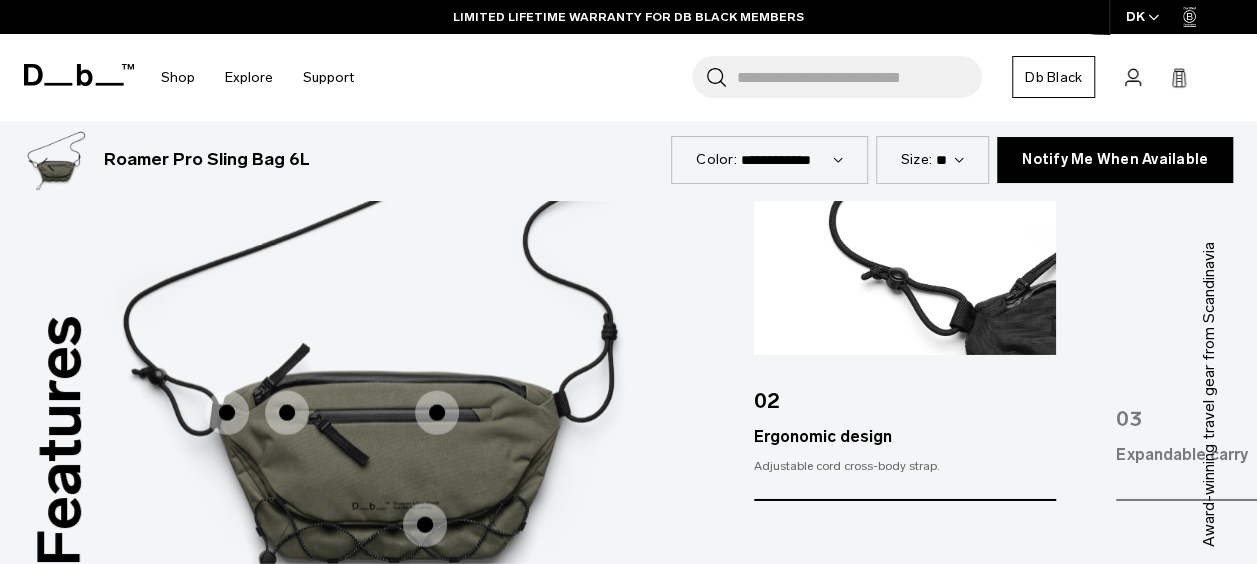 click at bounding box center (287, 413) 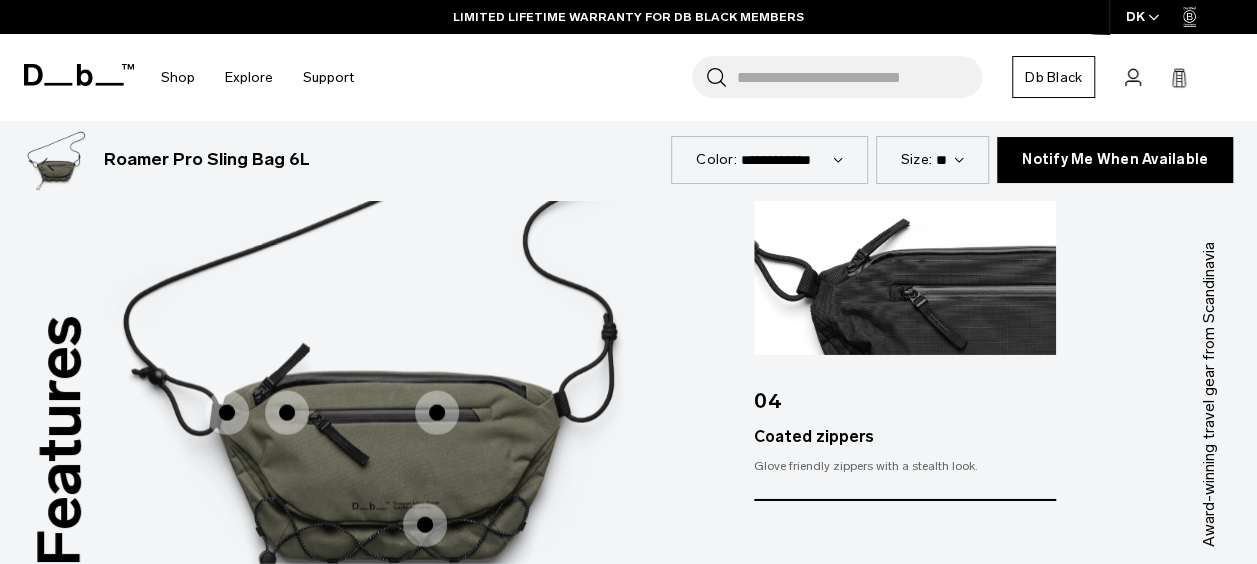 click at bounding box center [437, 413] 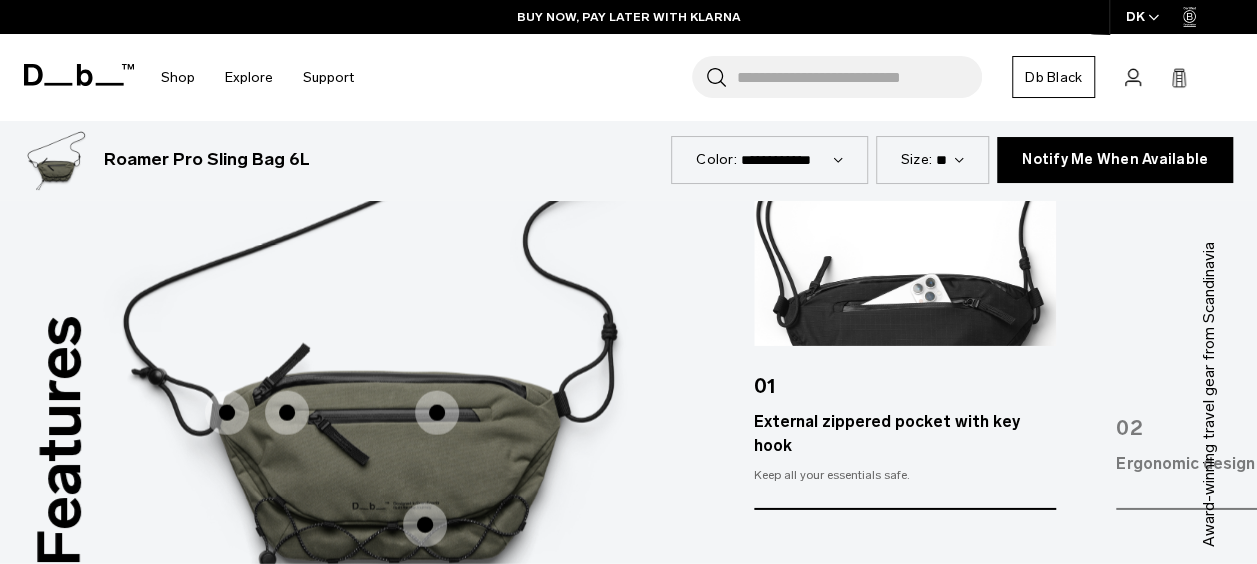 click at bounding box center (425, 525) 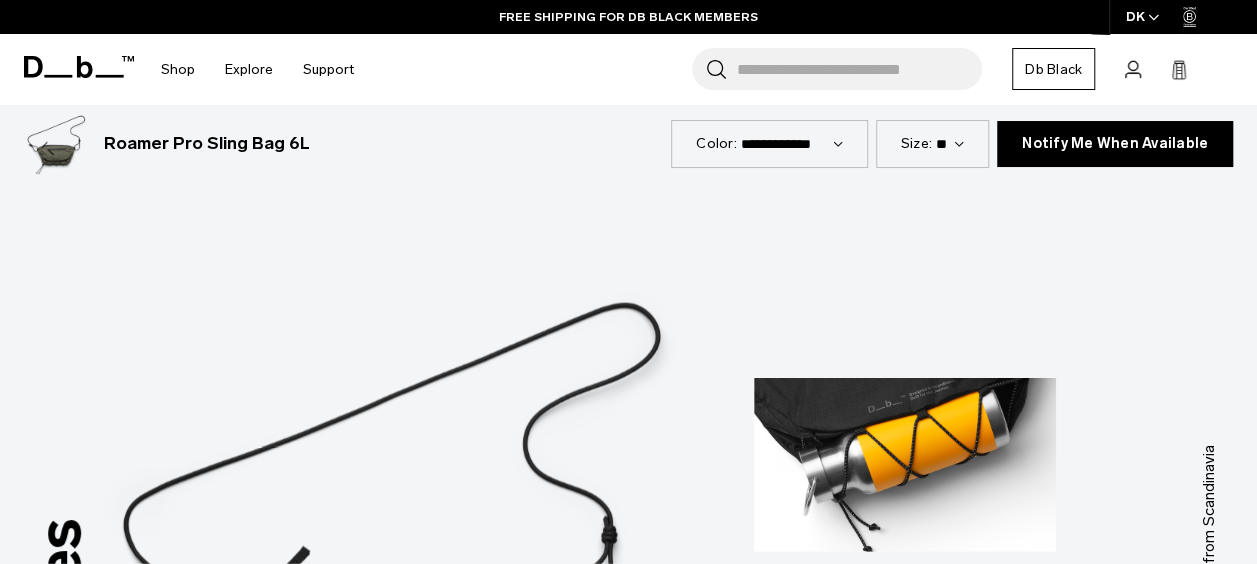 scroll, scrollTop: 1861, scrollLeft: 0, axis: vertical 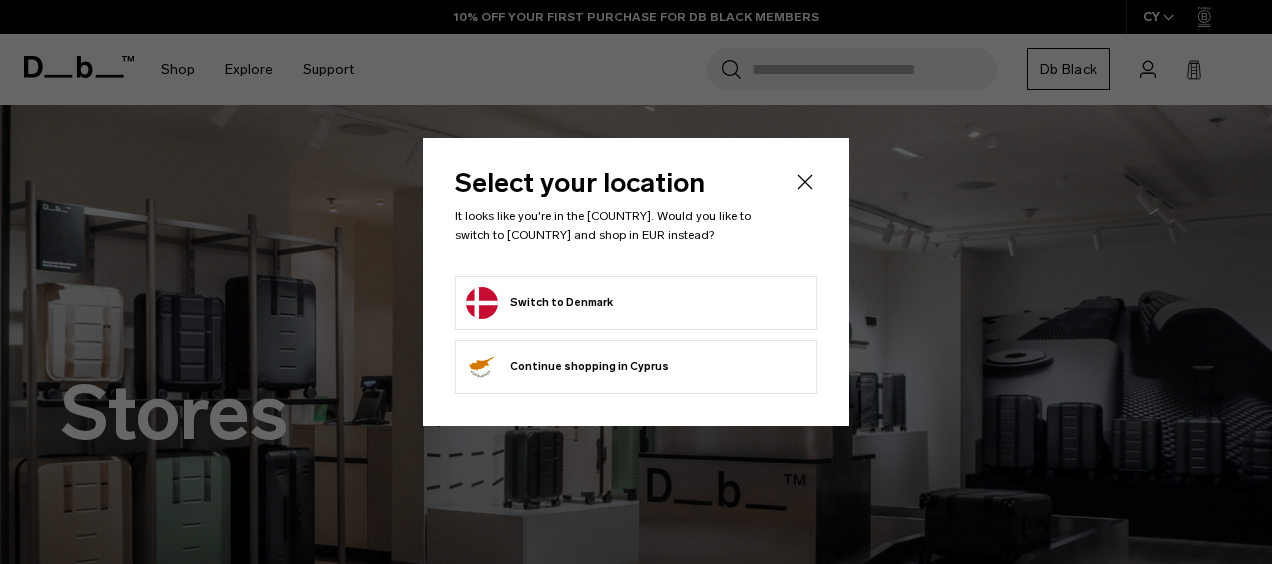 click on "Switch to Denmark" at bounding box center [636, 303] 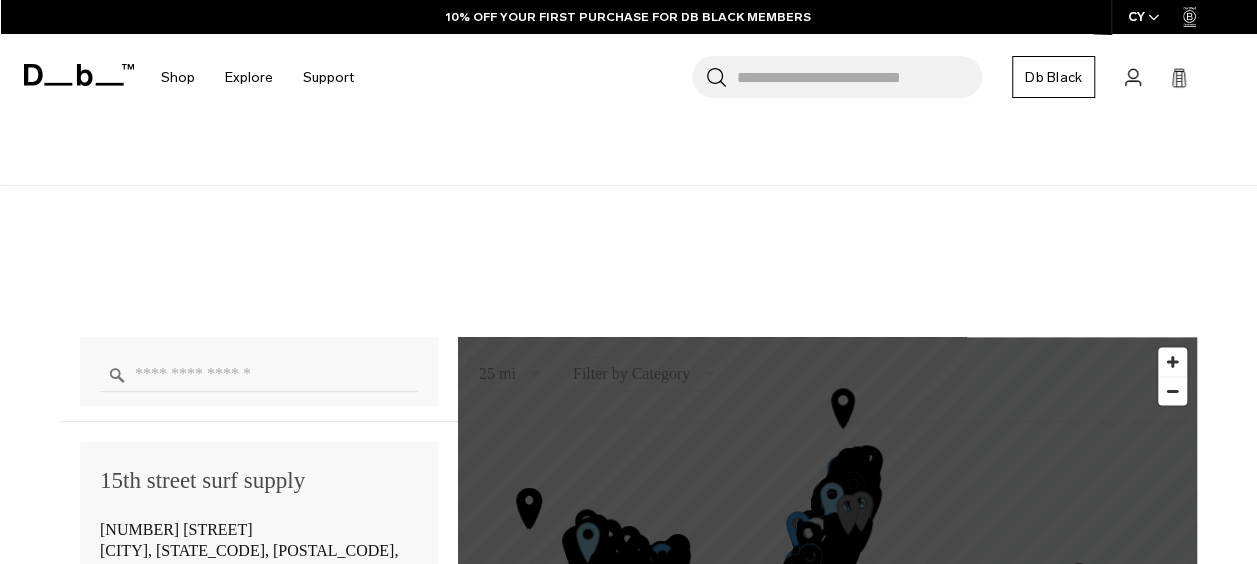 scroll, scrollTop: 1048, scrollLeft: 0, axis: vertical 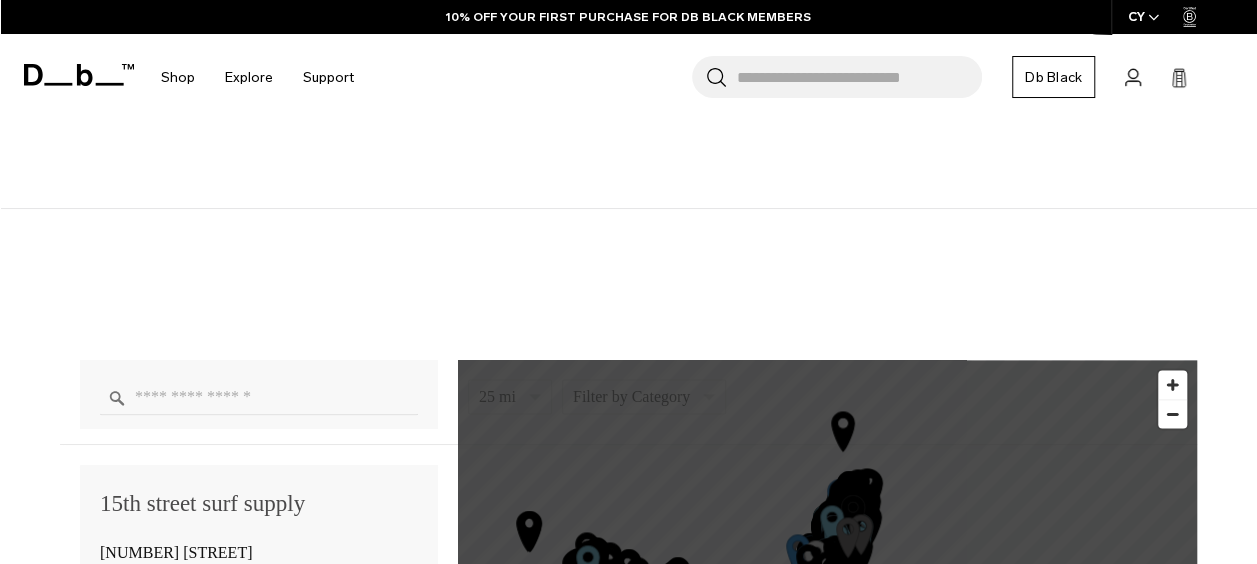 click at bounding box center (259, 397) 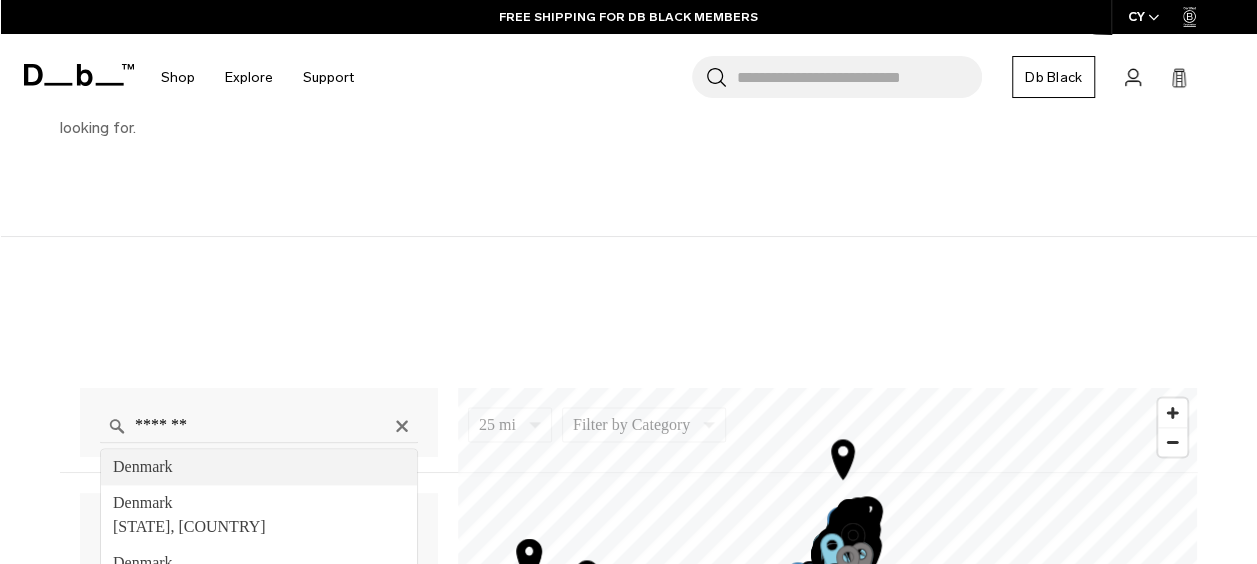 type on "*******" 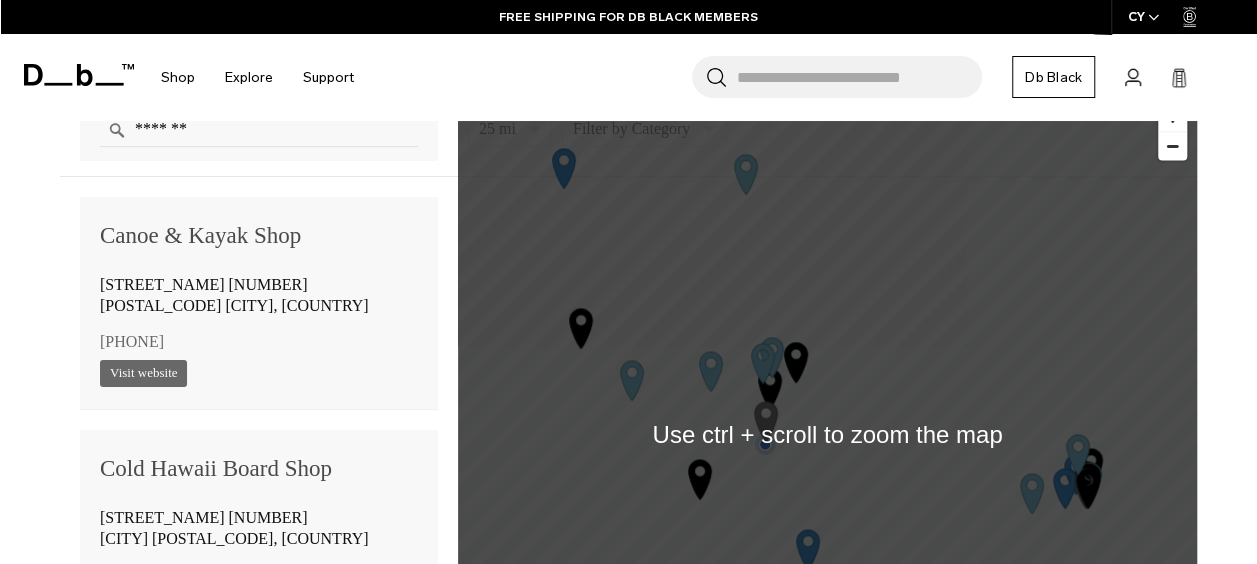 scroll, scrollTop: 1320, scrollLeft: 0, axis: vertical 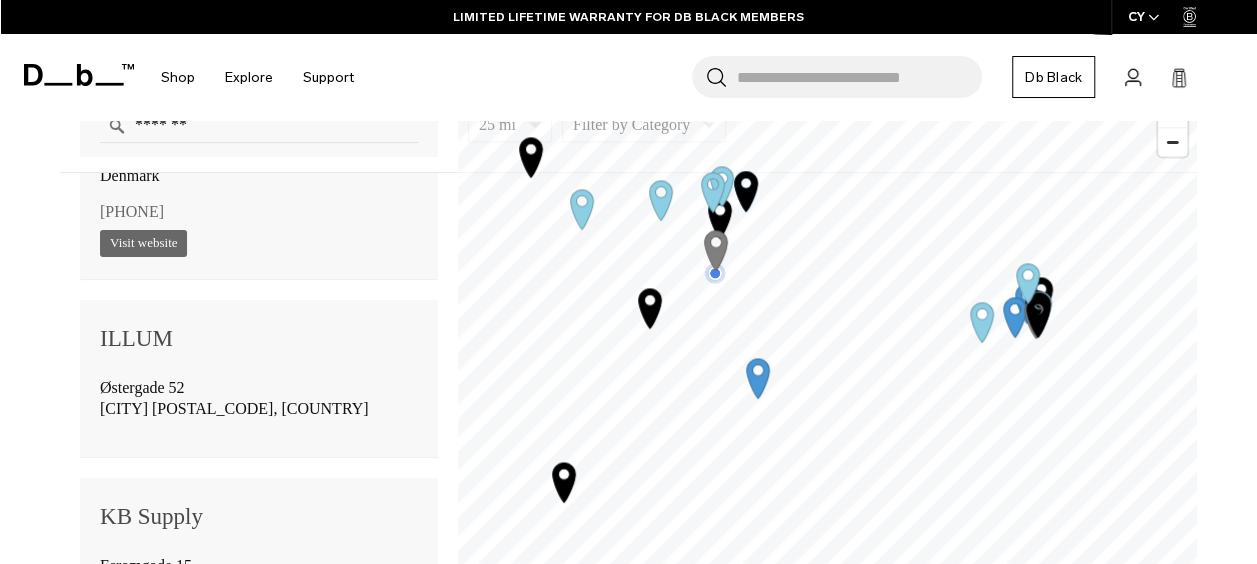 click 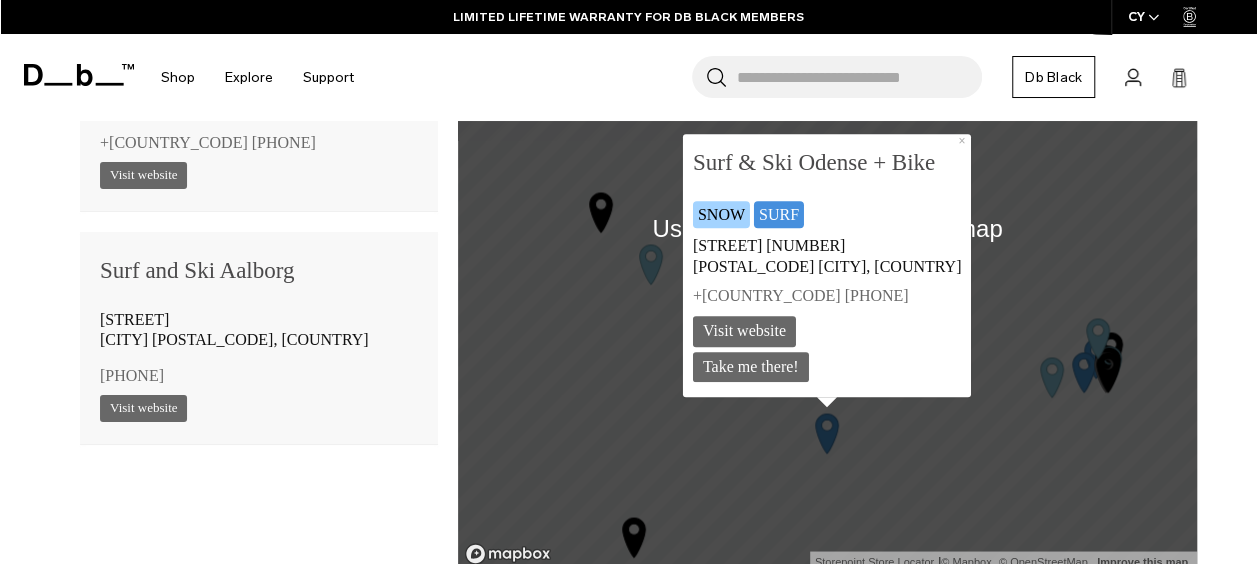 scroll, scrollTop: 1529, scrollLeft: 0, axis: vertical 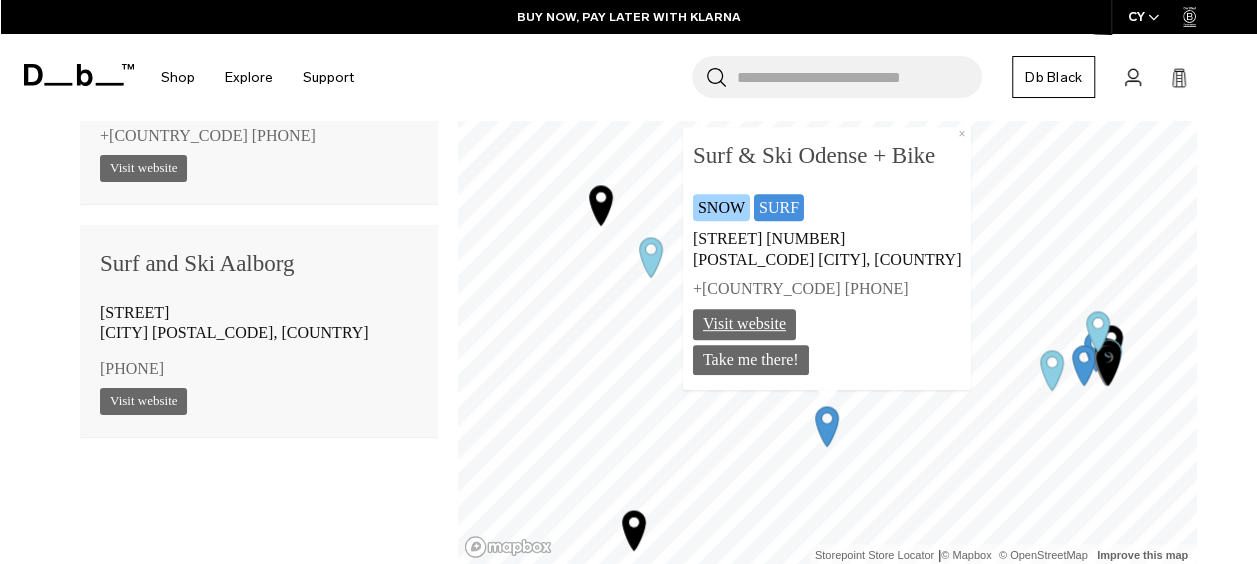 click on "Visit website" at bounding box center [744, 323] 